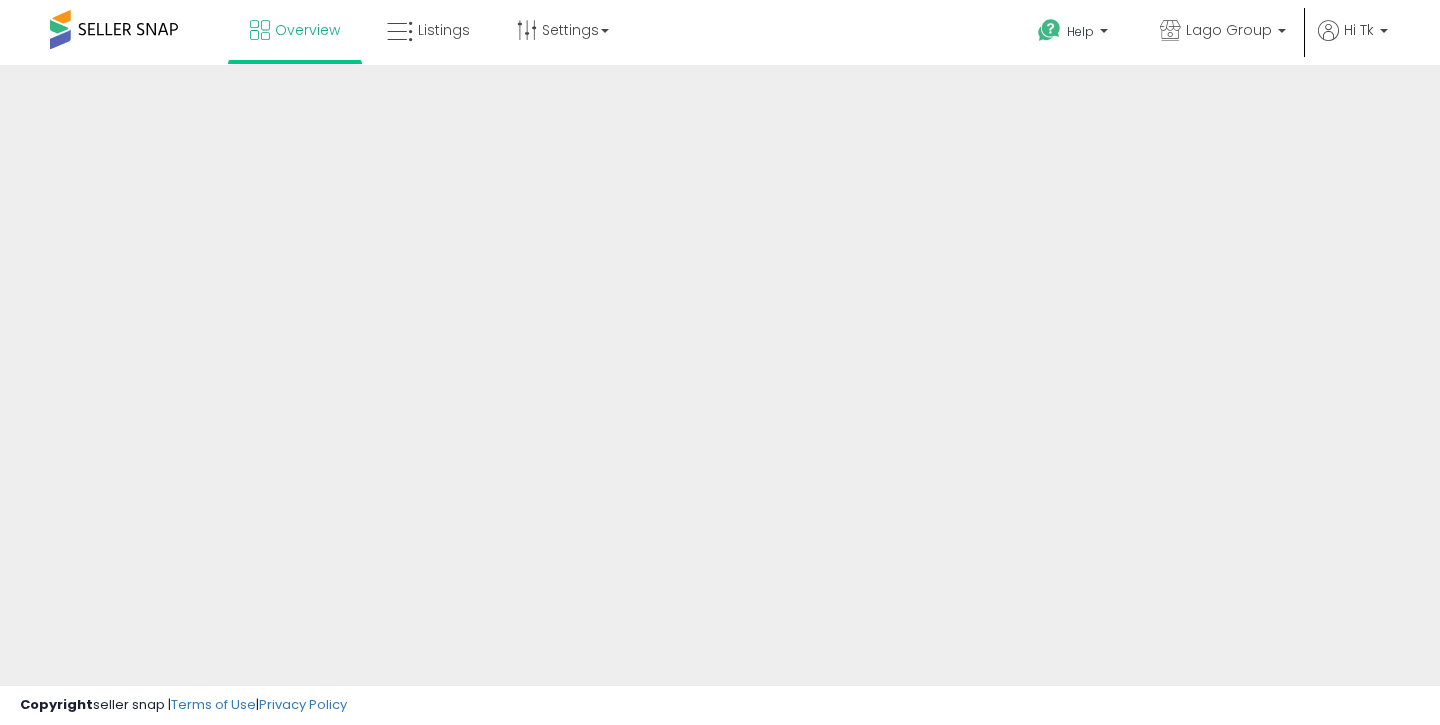 scroll, scrollTop: 0, scrollLeft: 0, axis: both 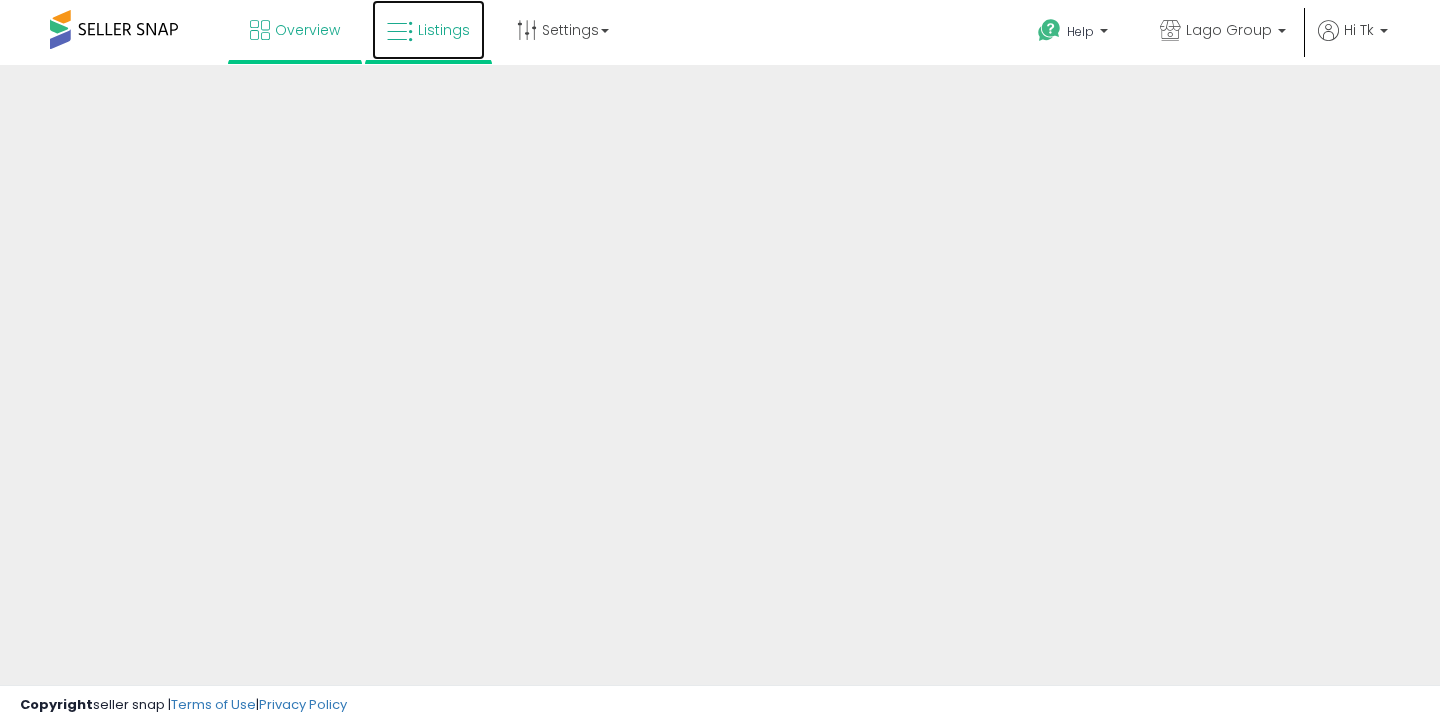 click on "Listings" at bounding box center [428, 30] 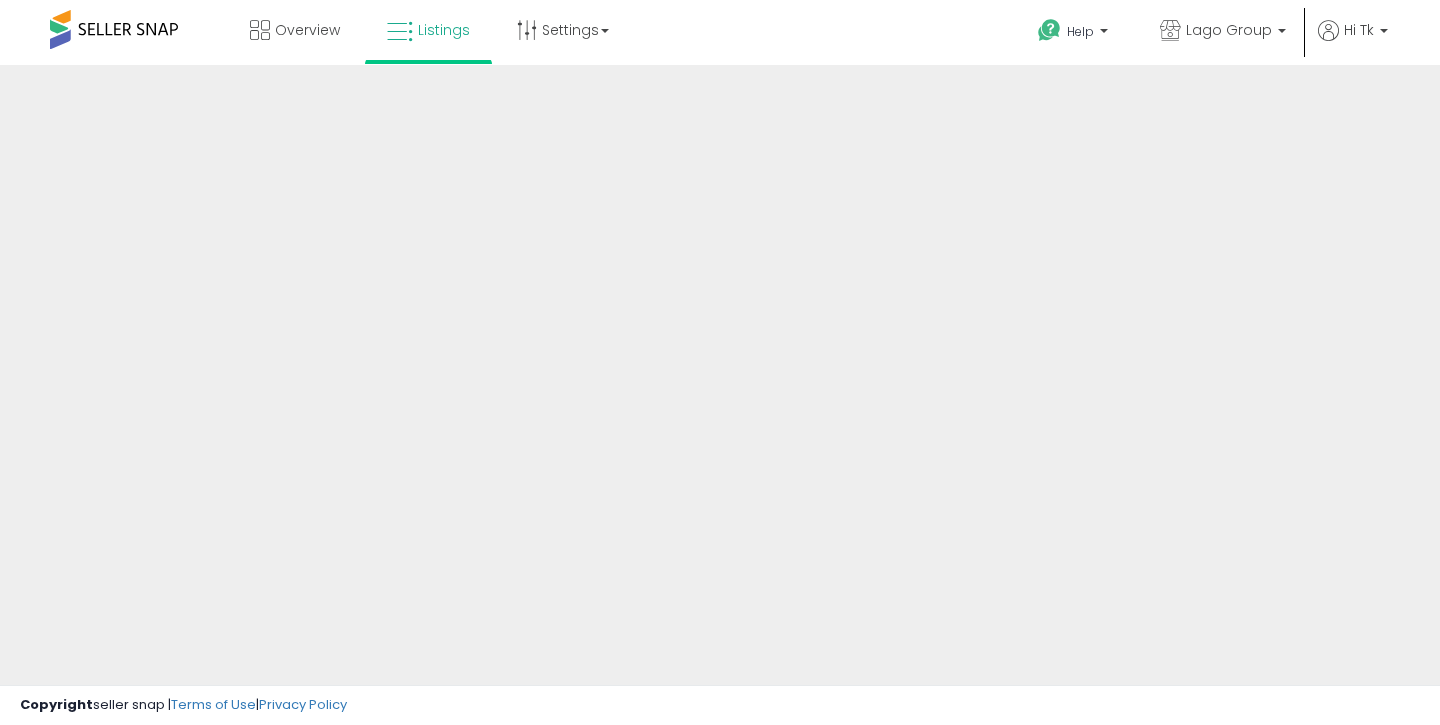 scroll, scrollTop: 0, scrollLeft: 0, axis: both 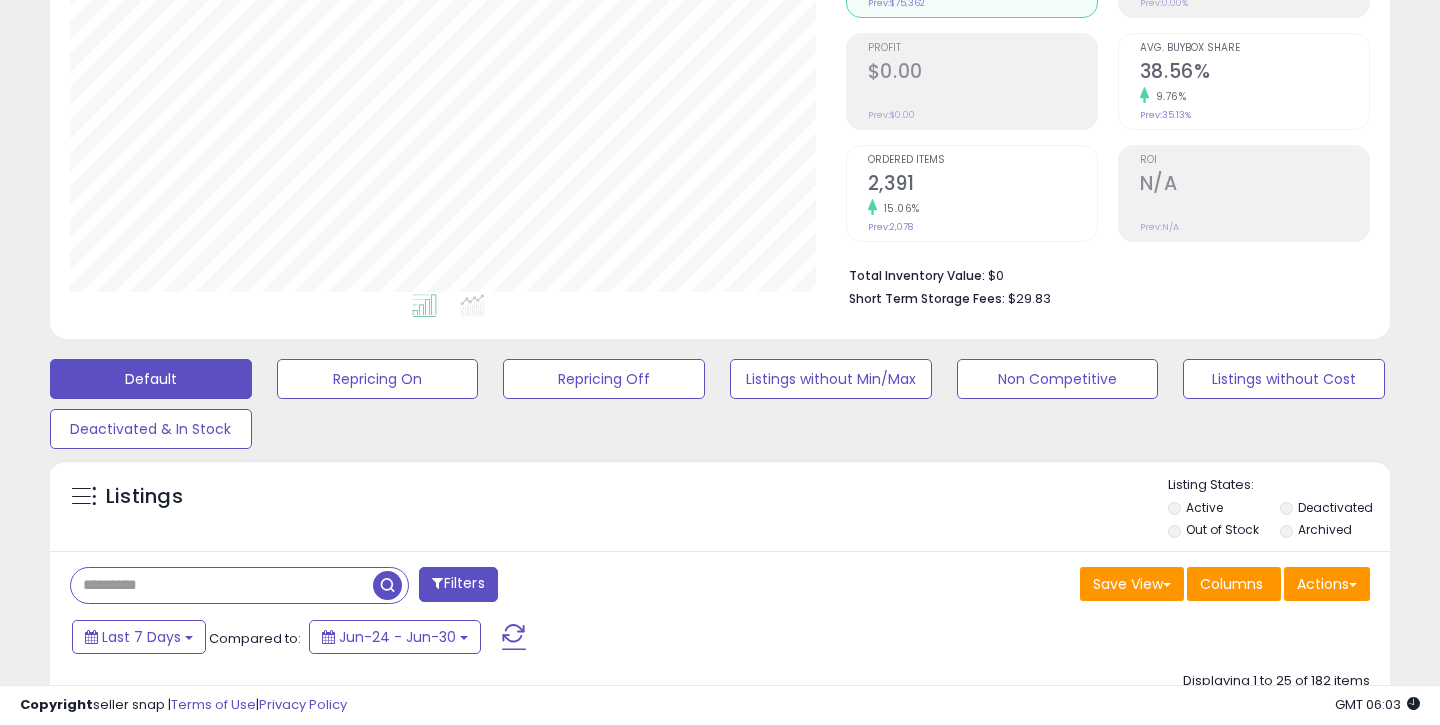 click at bounding box center (222, 585) 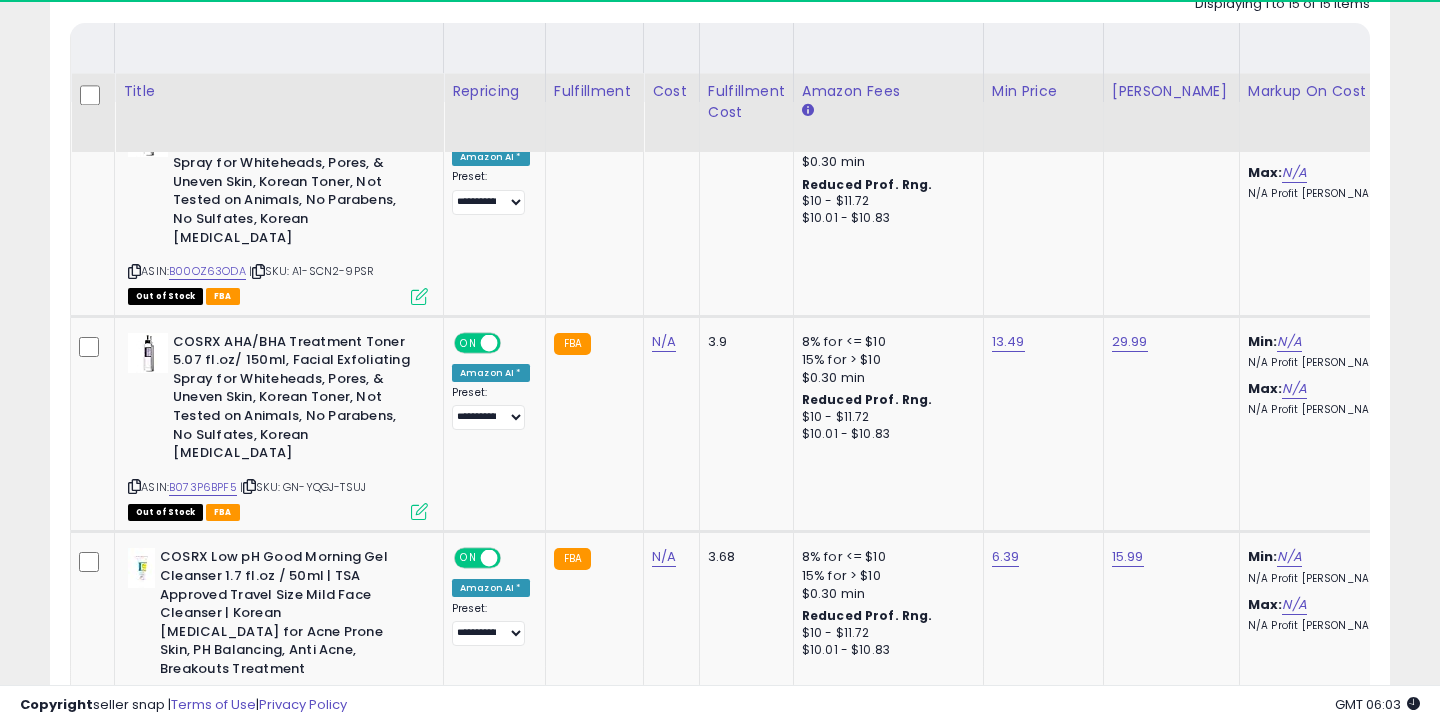 scroll, scrollTop: 1022, scrollLeft: 0, axis: vertical 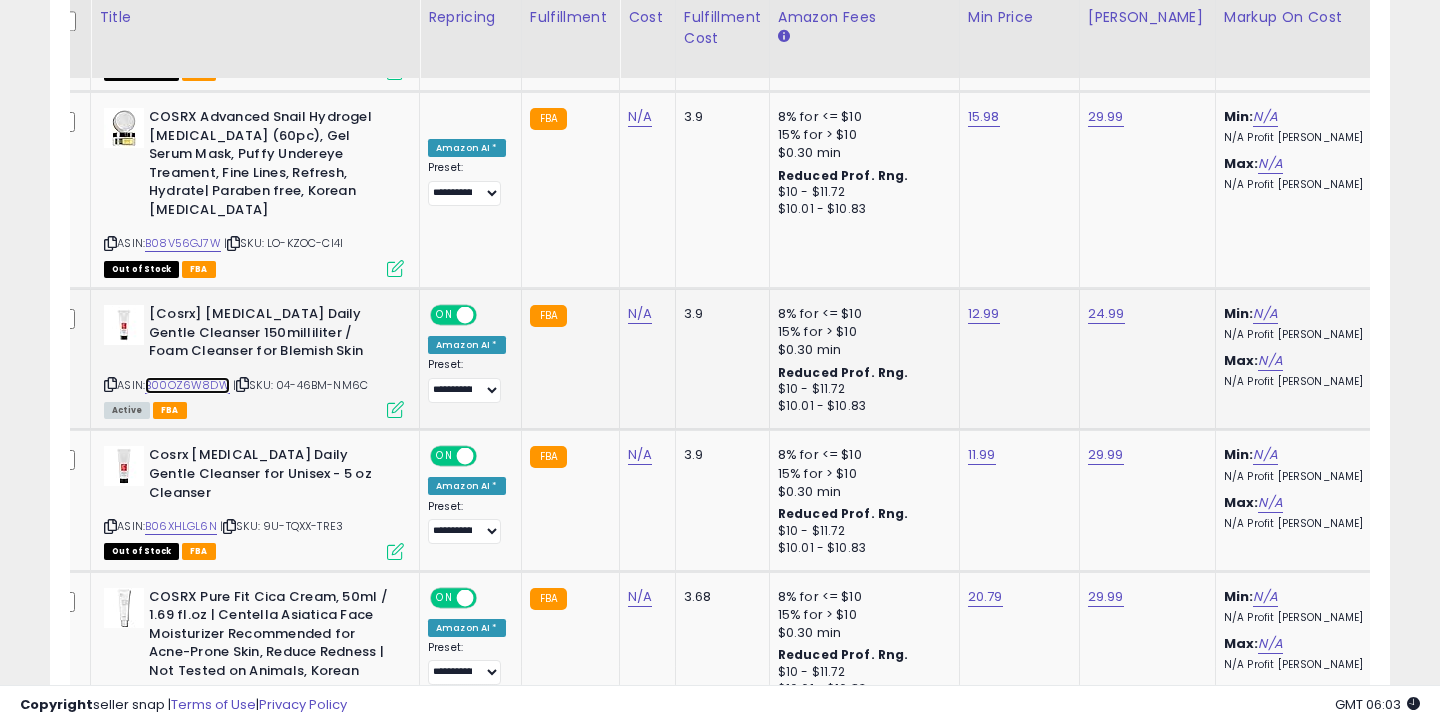click on "B00OZ6W8DW" at bounding box center (187, 385) 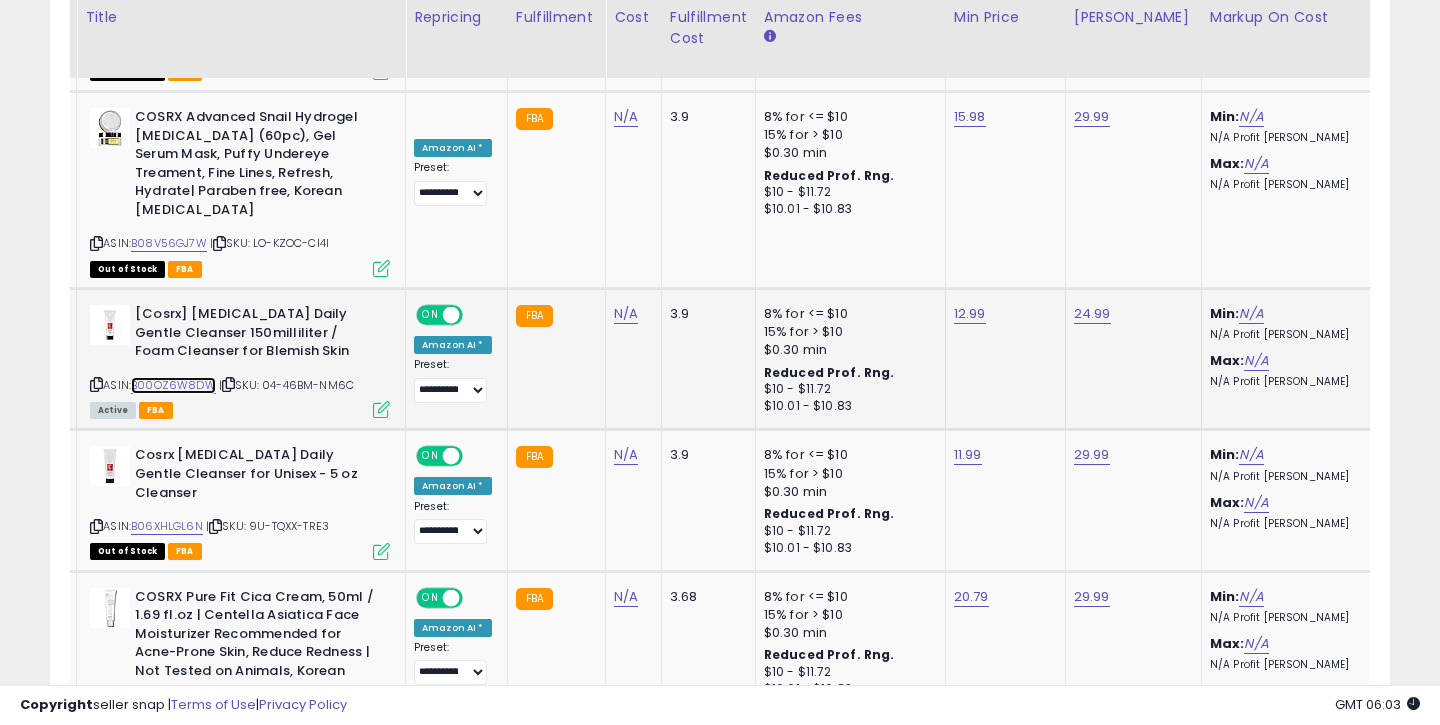 scroll, scrollTop: 0, scrollLeft: 66, axis: horizontal 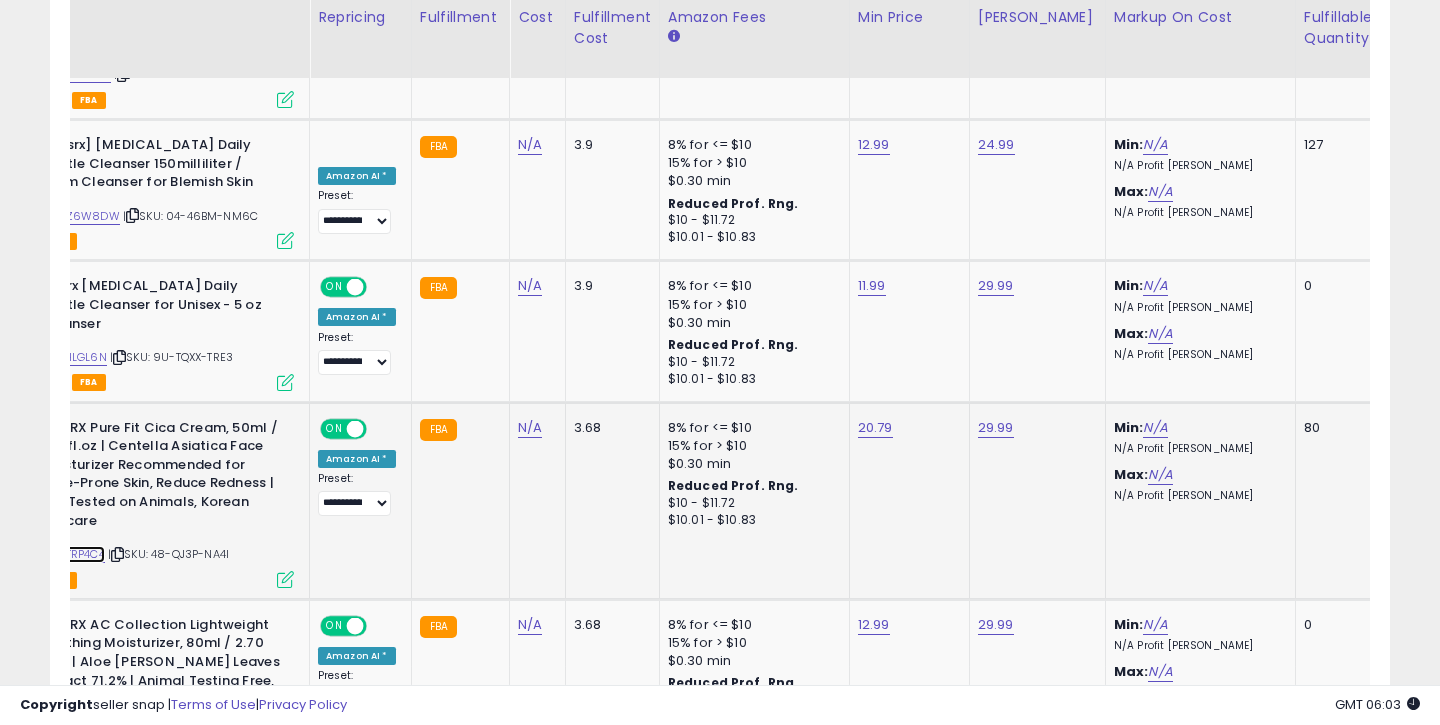 click on "B086TRP4C4" at bounding box center [70, 554] 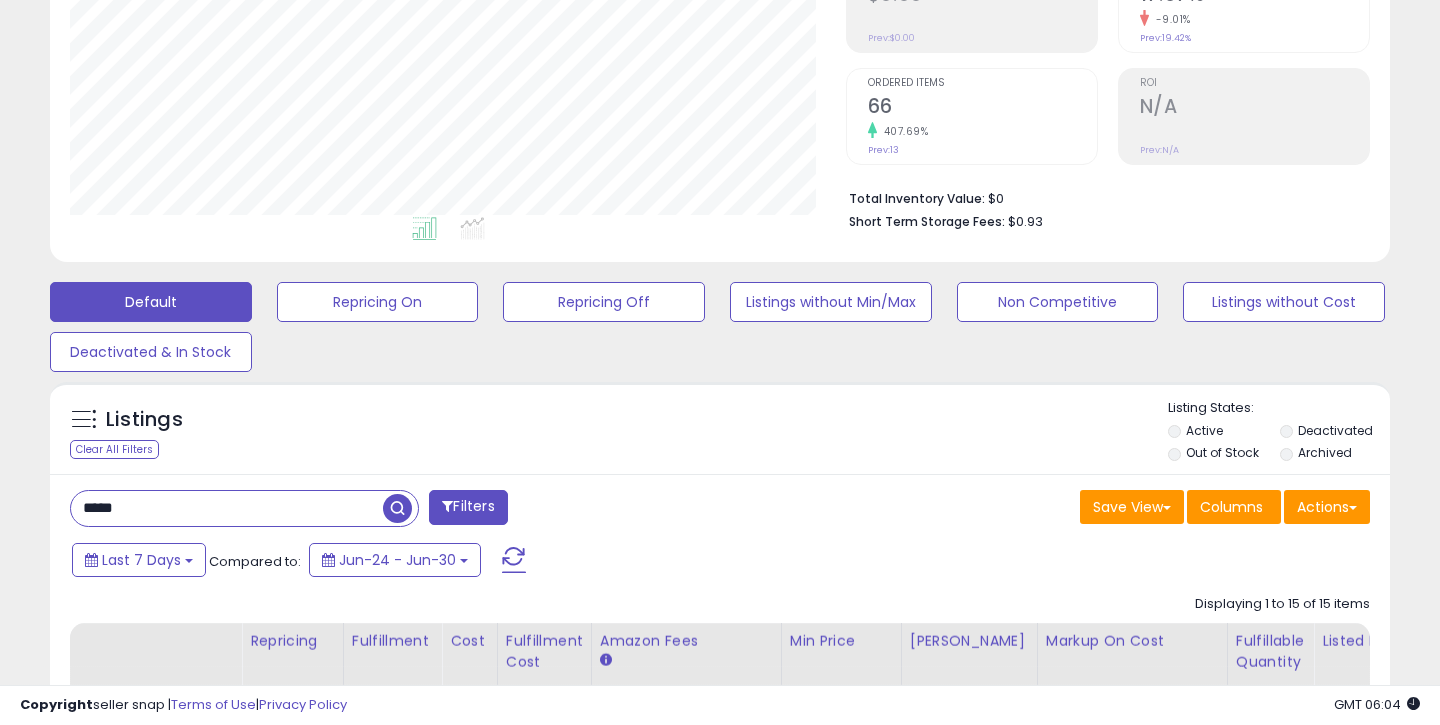 click on "*****" at bounding box center (227, 508) 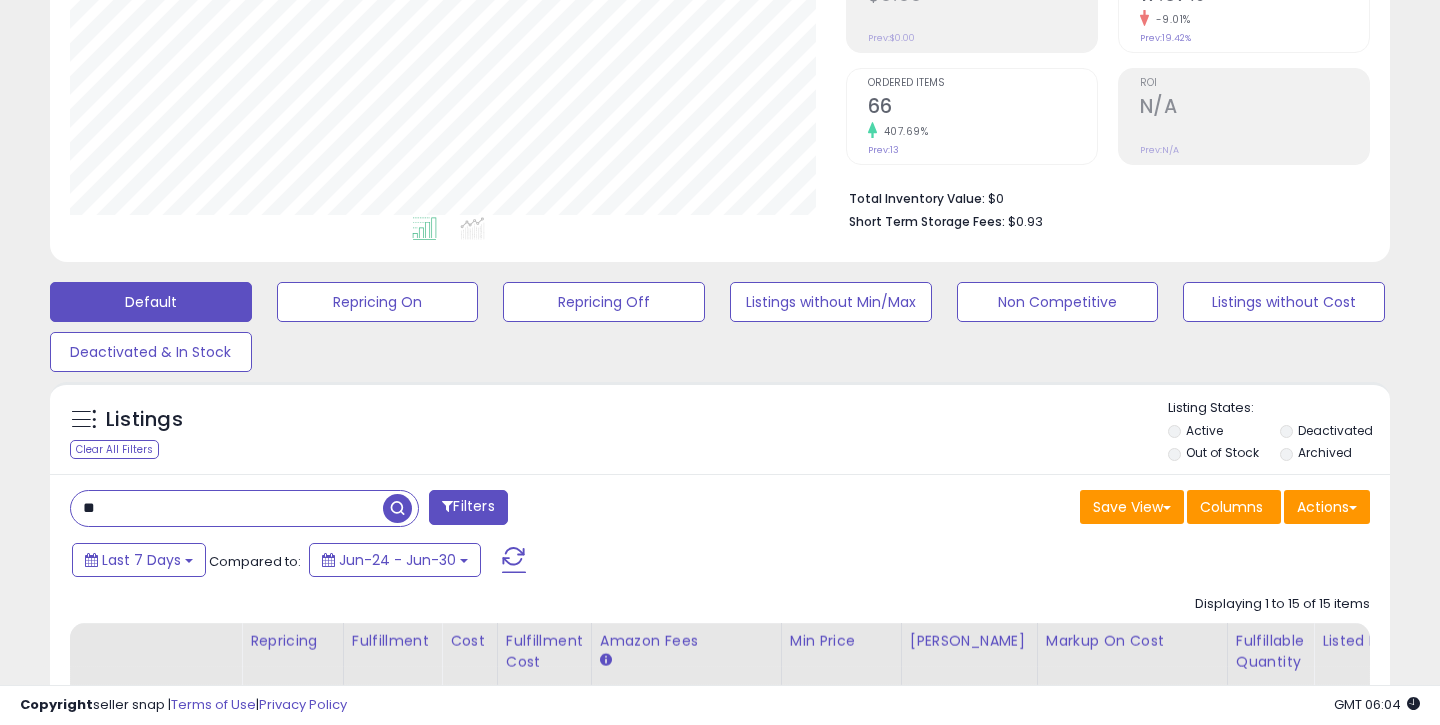 type on "*" 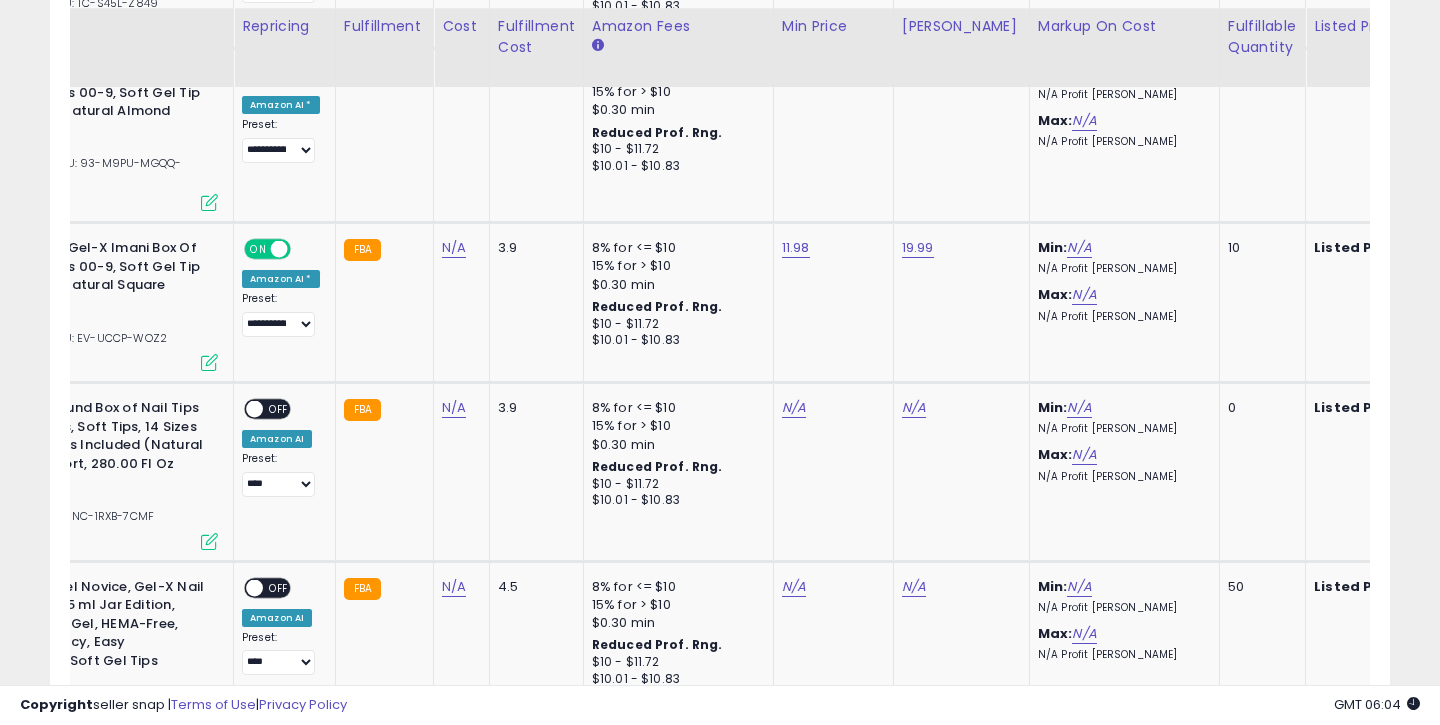 scroll, scrollTop: 4568, scrollLeft: 0, axis: vertical 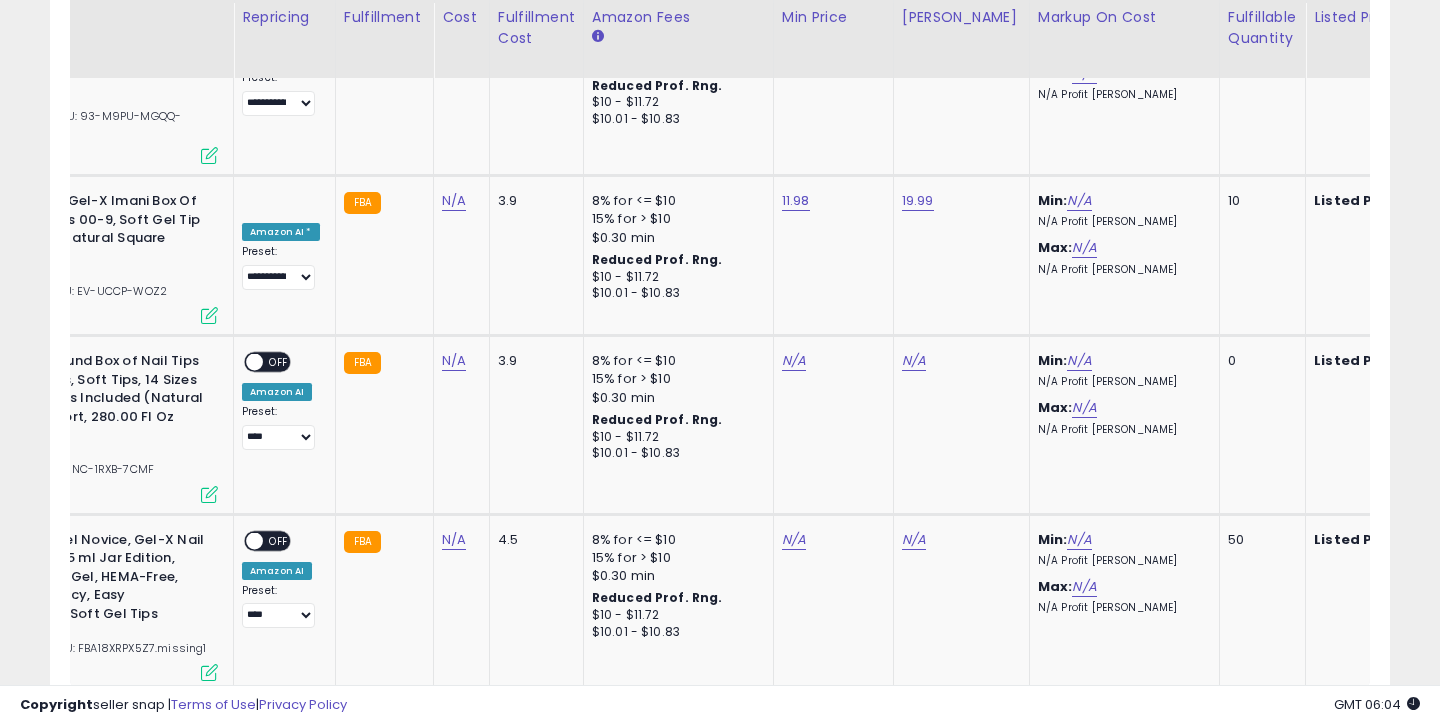 click on "2" 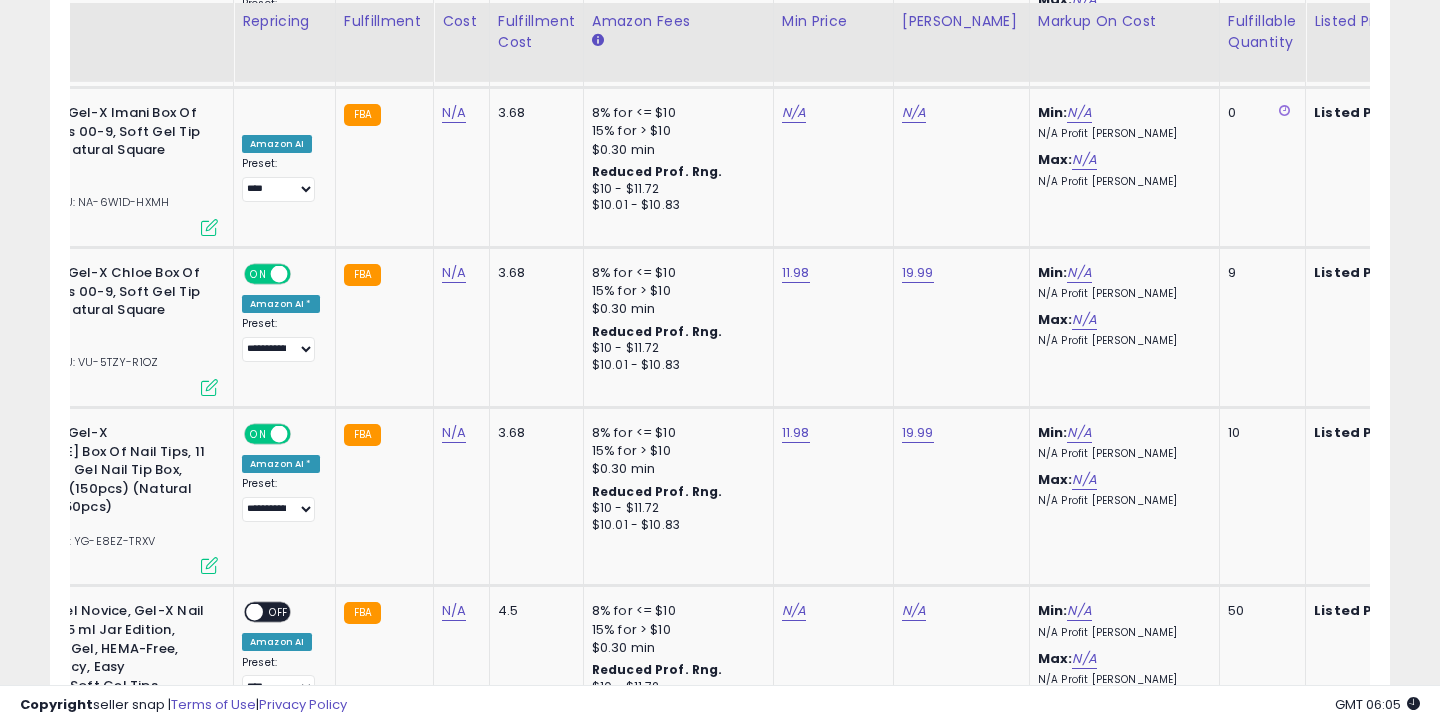 scroll, scrollTop: 4467, scrollLeft: 0, axis: vertical 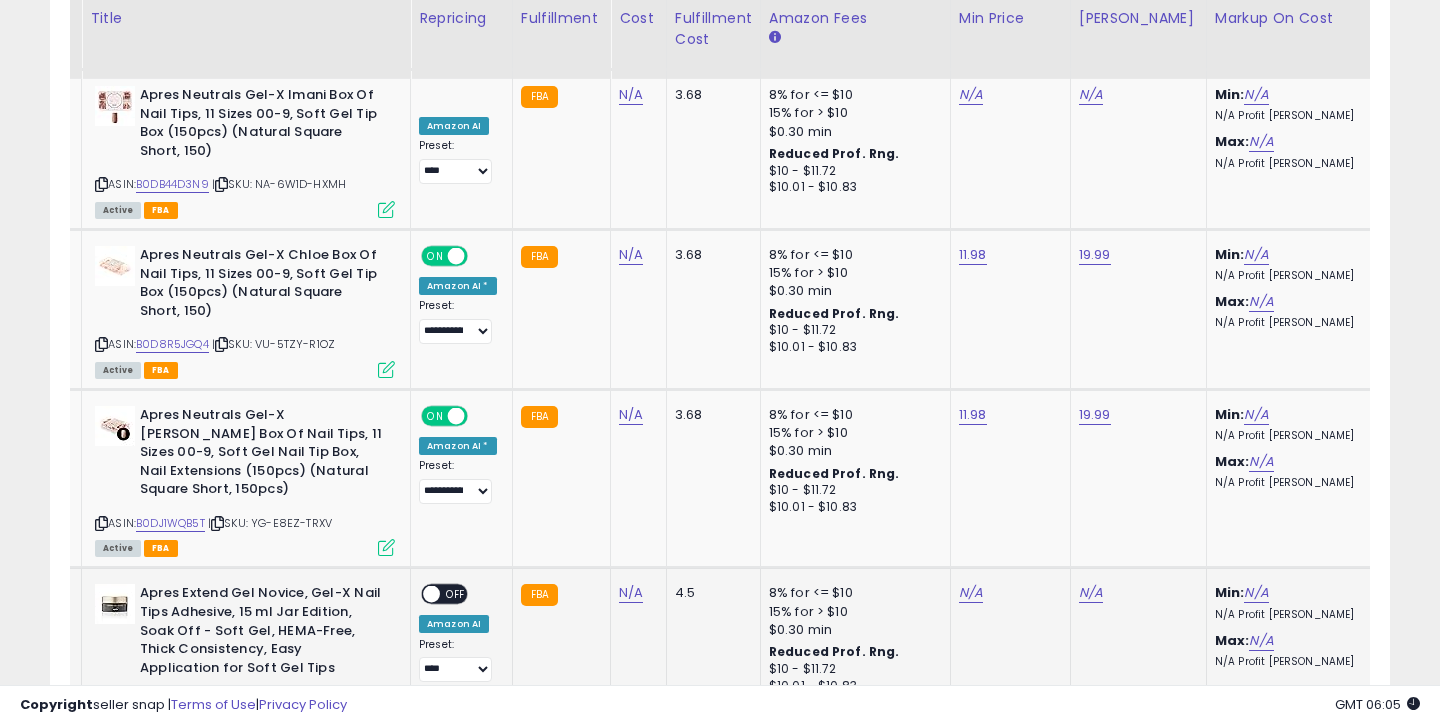 click on "ASIN:  B0DLYJFM88    |   SKU: FBA18XRPX5Z7.missing1 Active FBA" at bounding box center [245, 658] 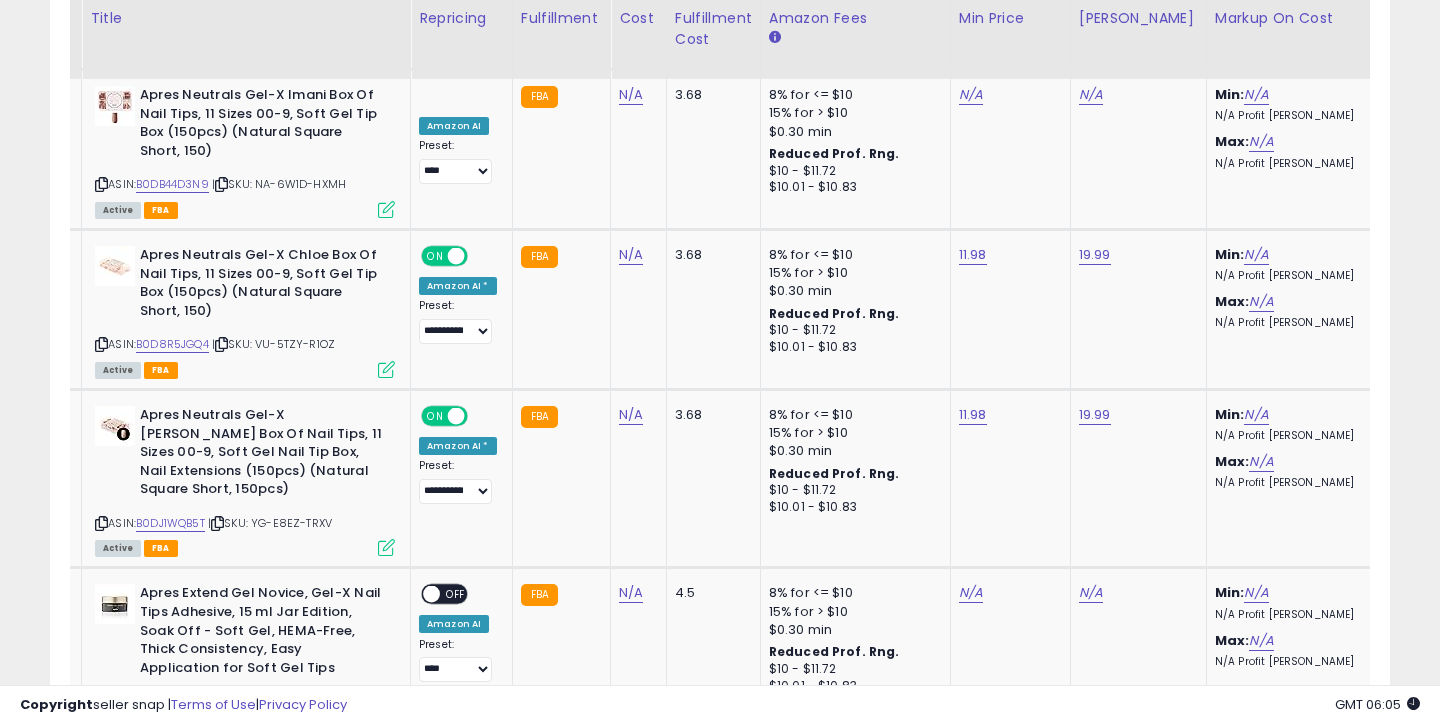 click on "1" 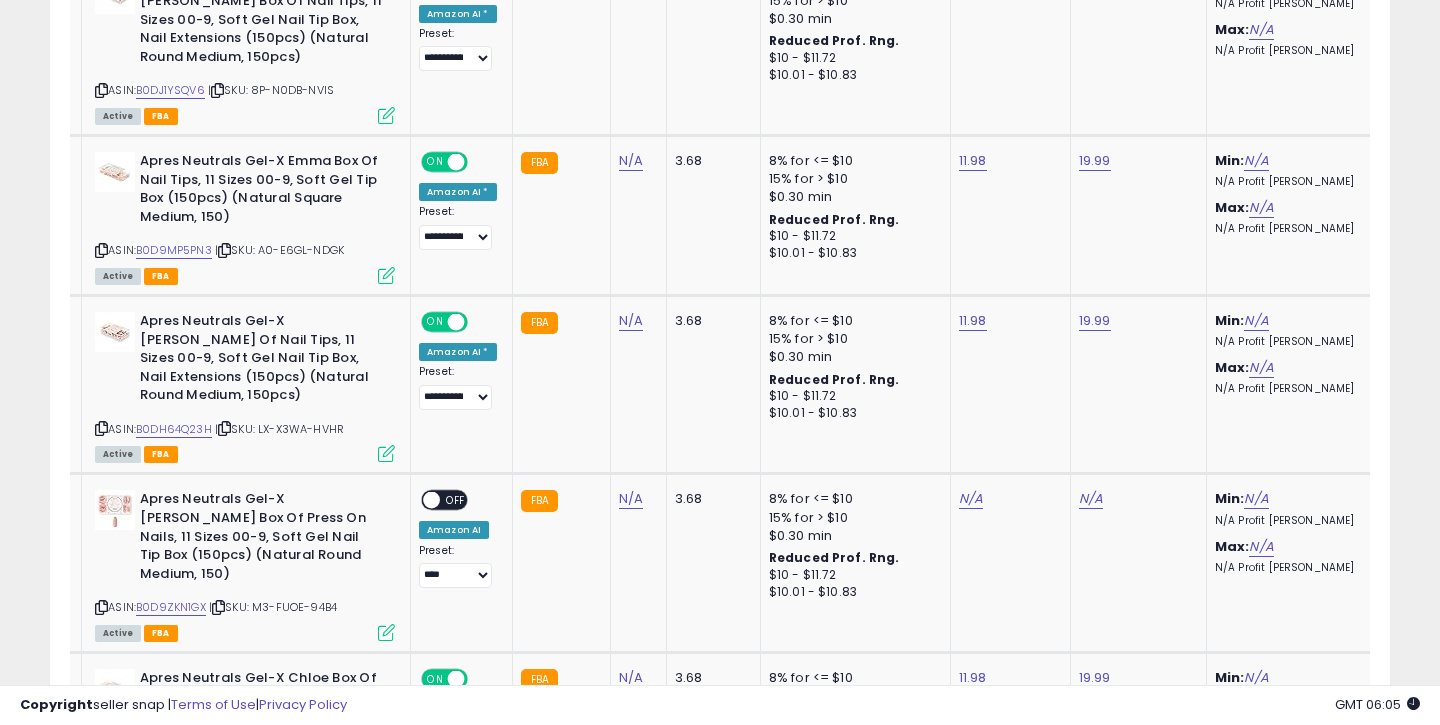 scroll, scrollTop: 2868, scrollLeft: 0, axis: vertical 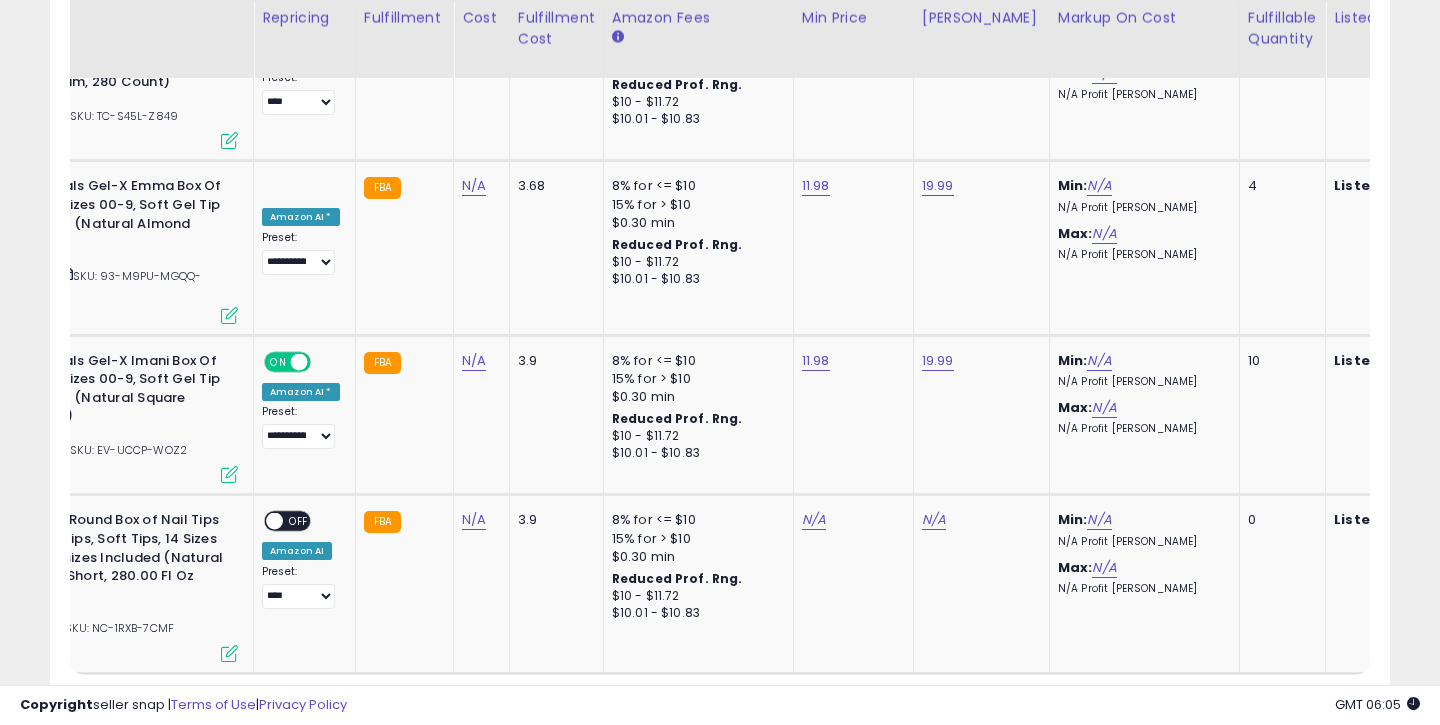 click on "3" 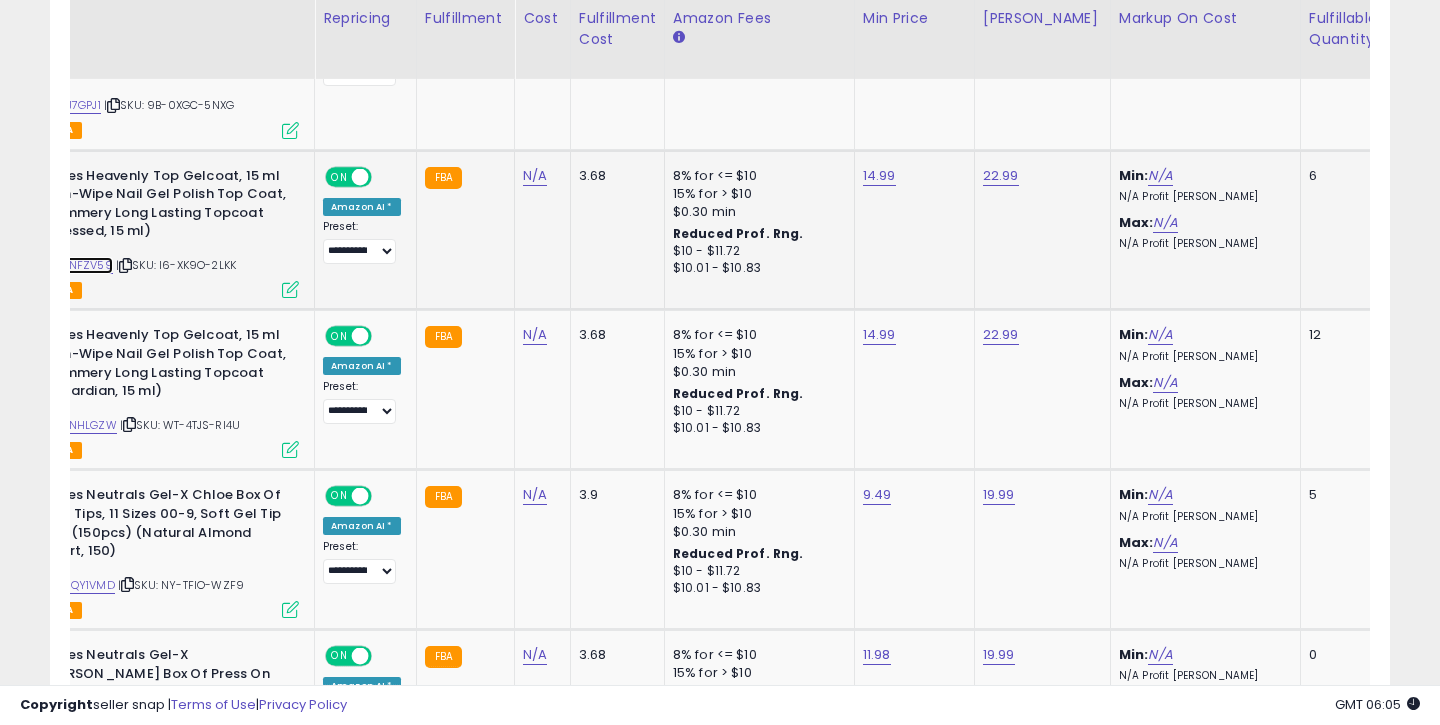 click on "B0DPNFZV59" at bounding box center (76, 265) 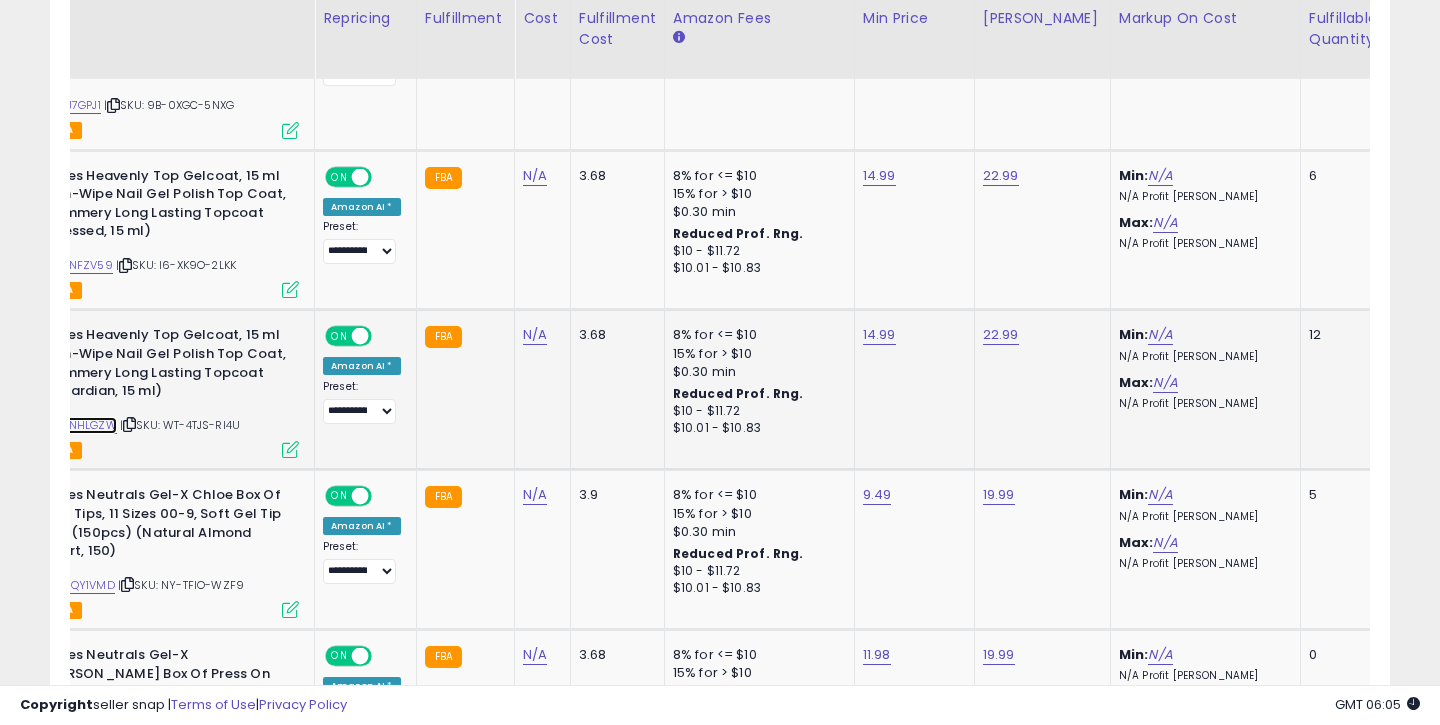click on "B0DPNHLGZW" at bounding box center (78, 425) 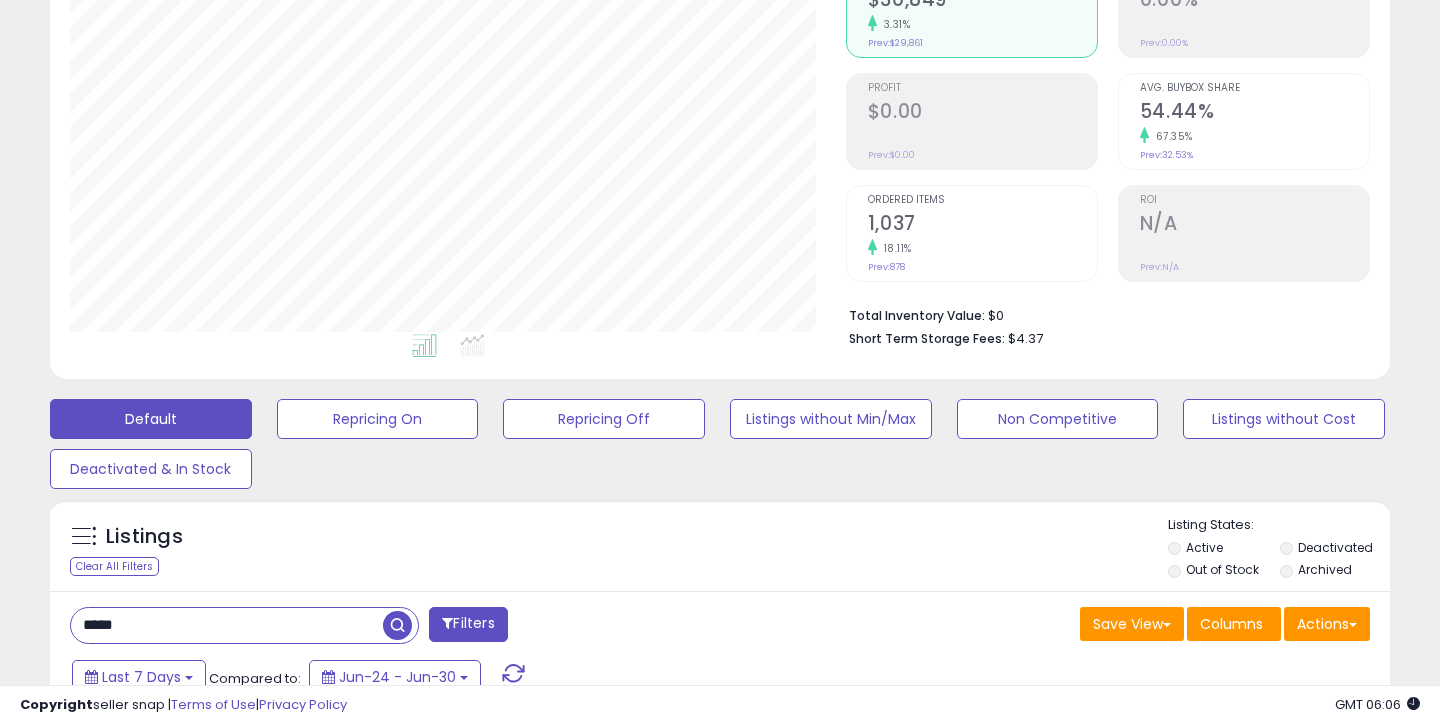 click on "*****" at bounding box center [227, 625] 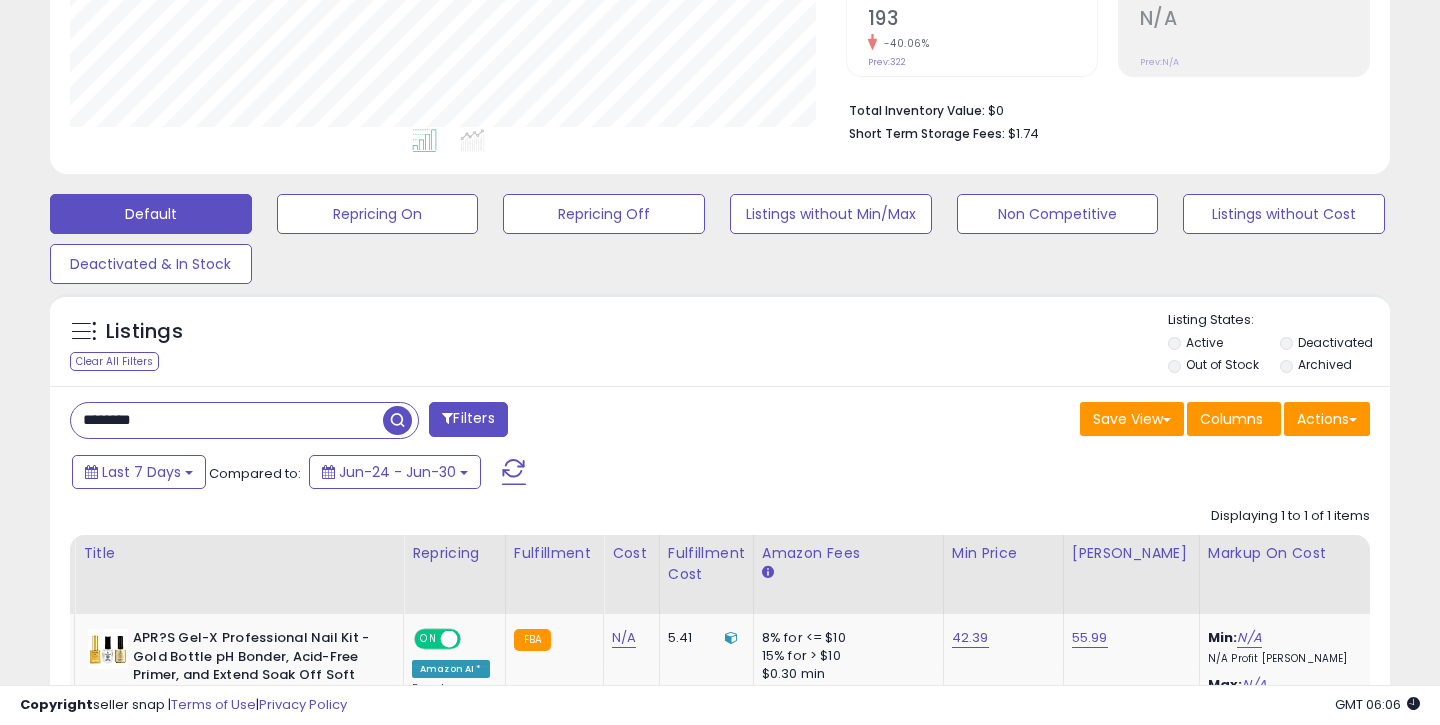 click on "********" at bounding box center [227, 420] 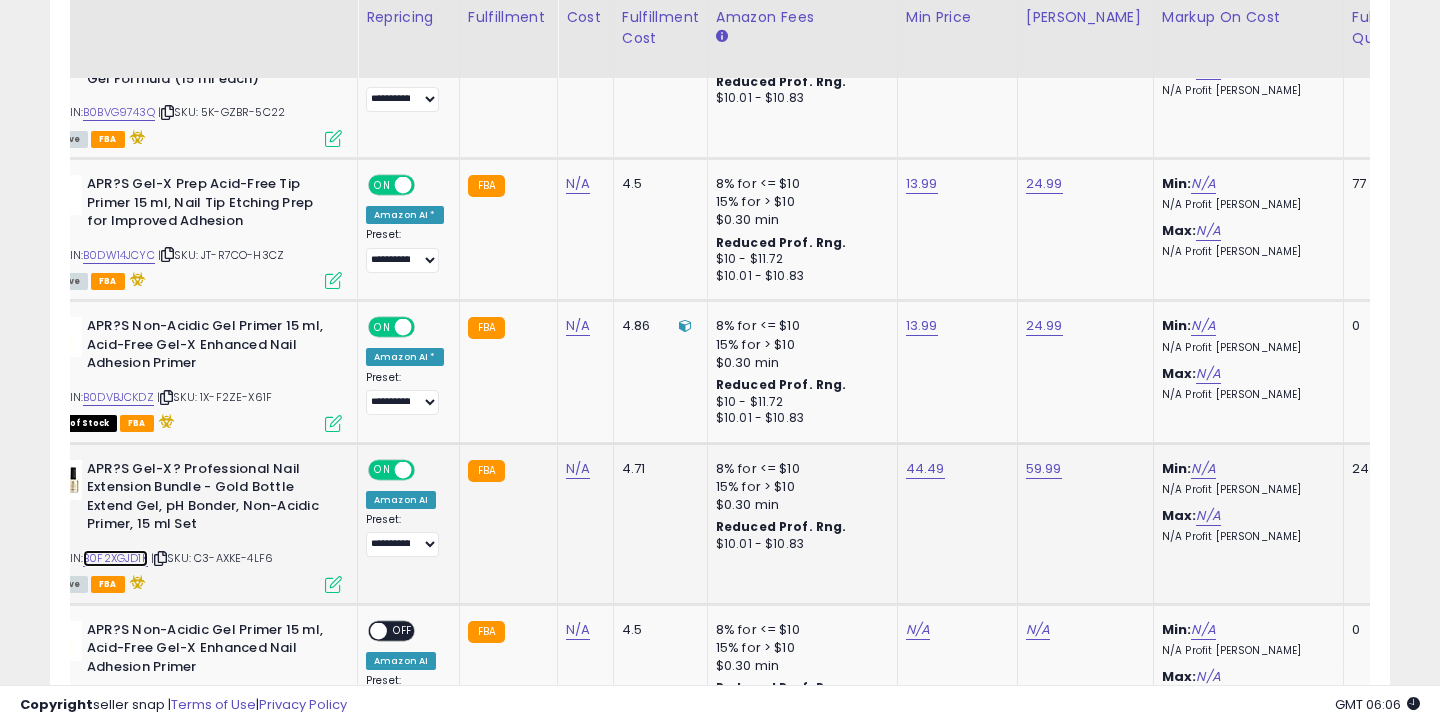 click on "B0F2XGJD1K" at bounding box center [115, 558] 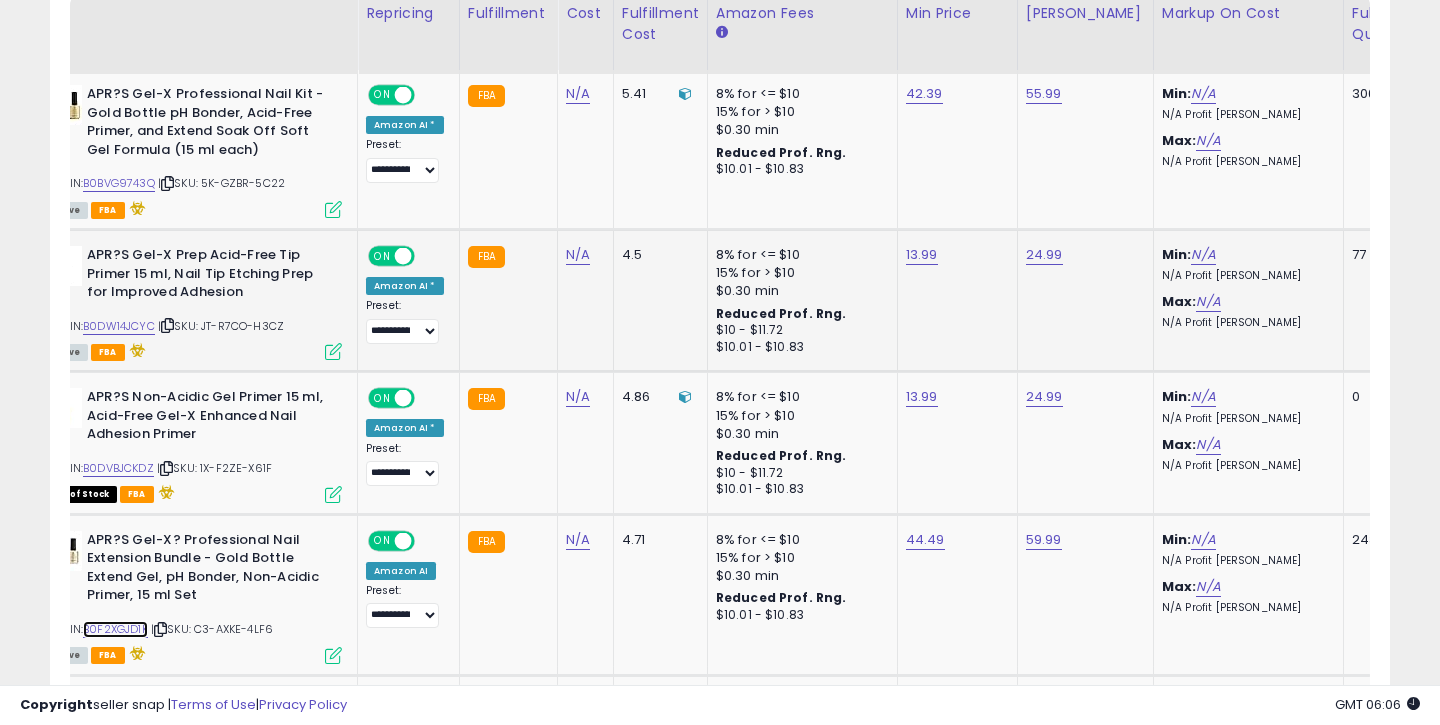 scroll, scrollTop: 964, scrollLeft: 0, axis: vertical 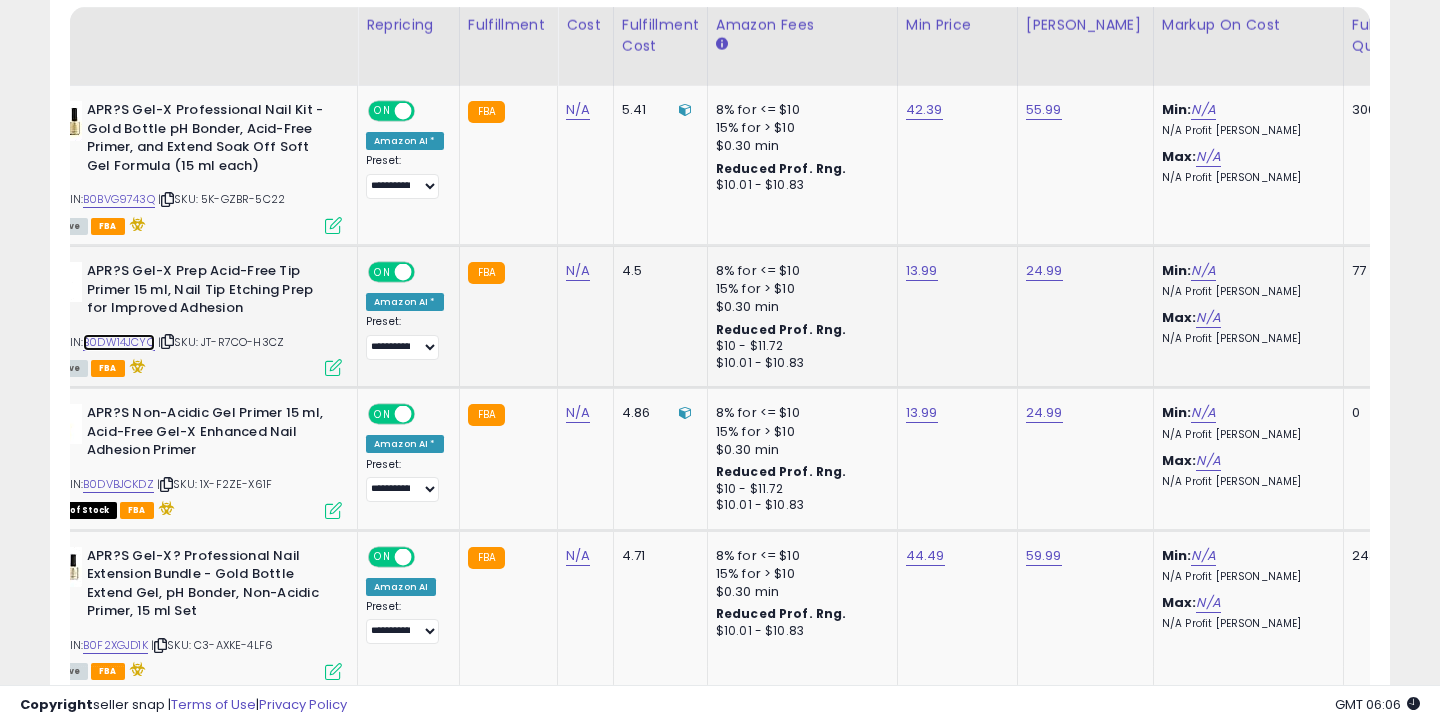 click on "B0DW14JCYC" at bounding box center [119, 342] 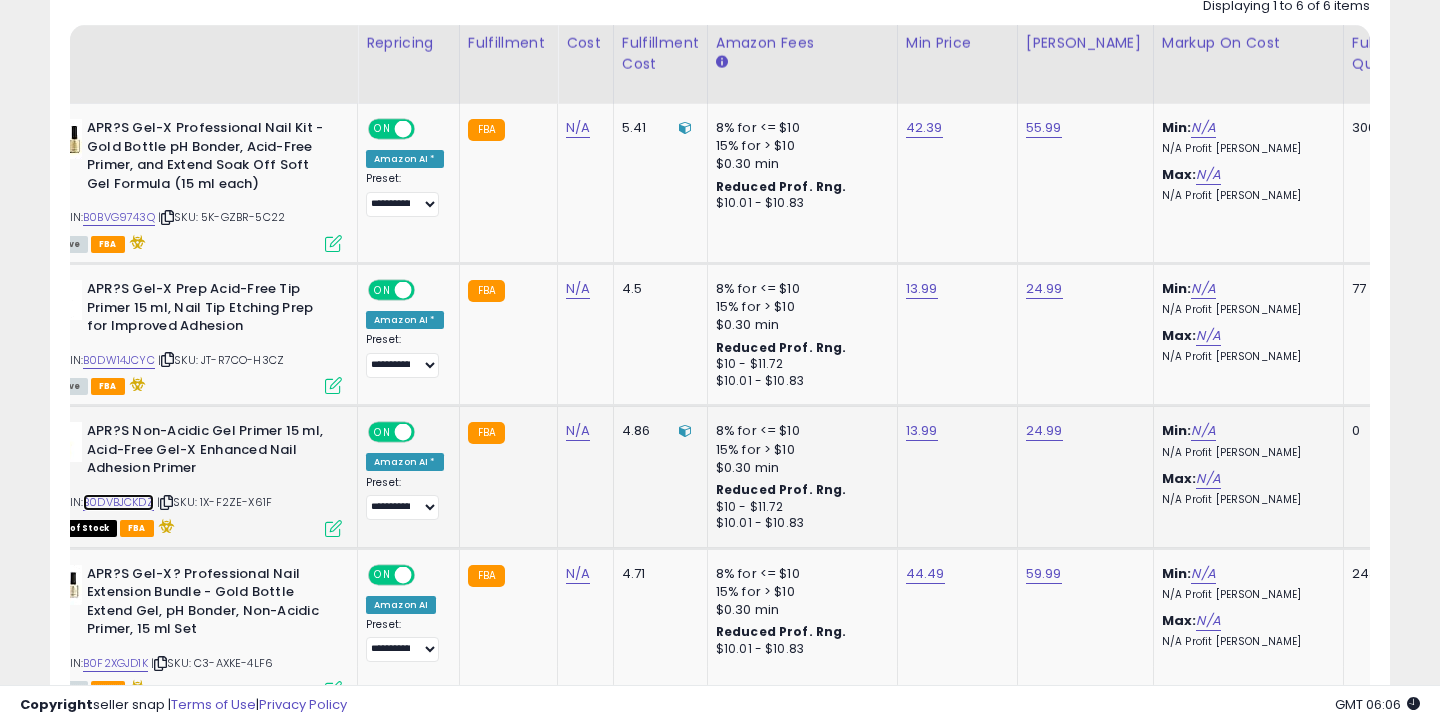 click on "B0DVBJCKDZ" at bounding box center [118, 502] 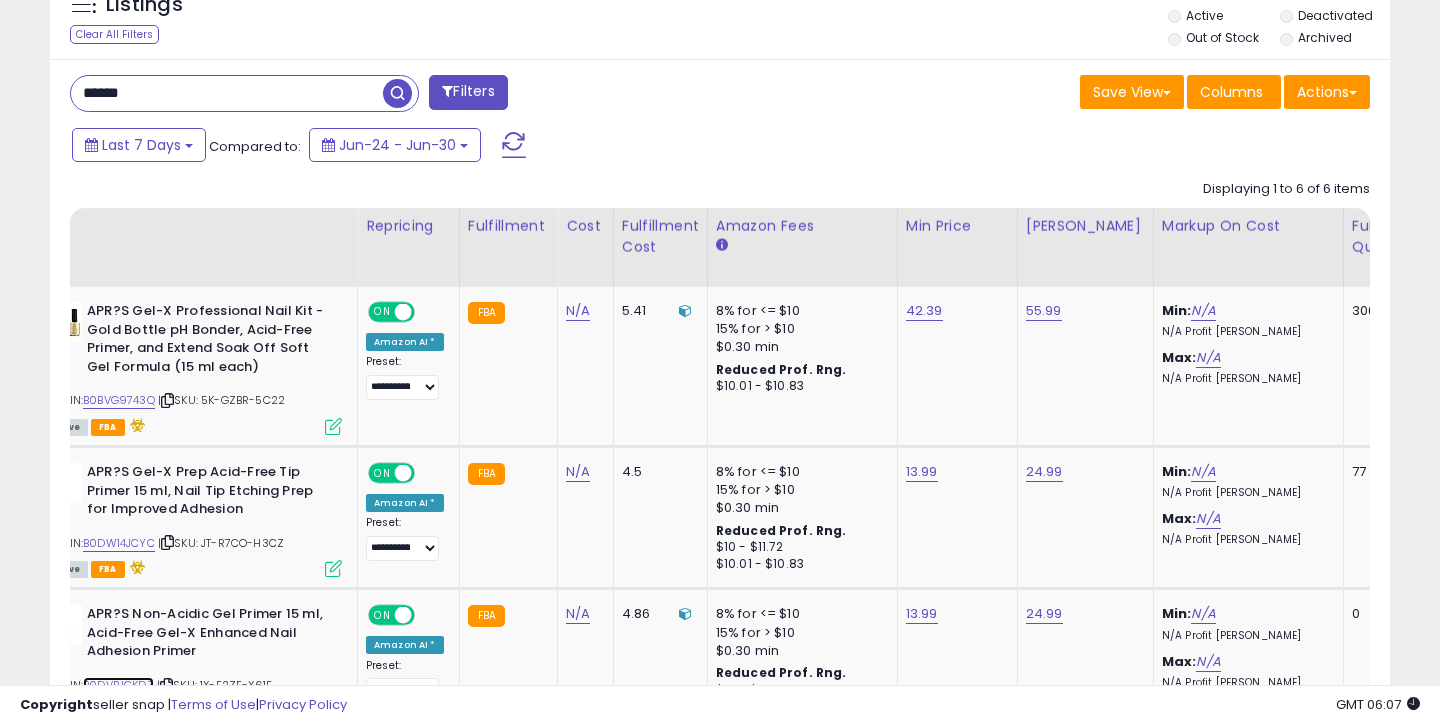 scroll, scrollTop: 742, scrollLeft: 0, axis: vertical 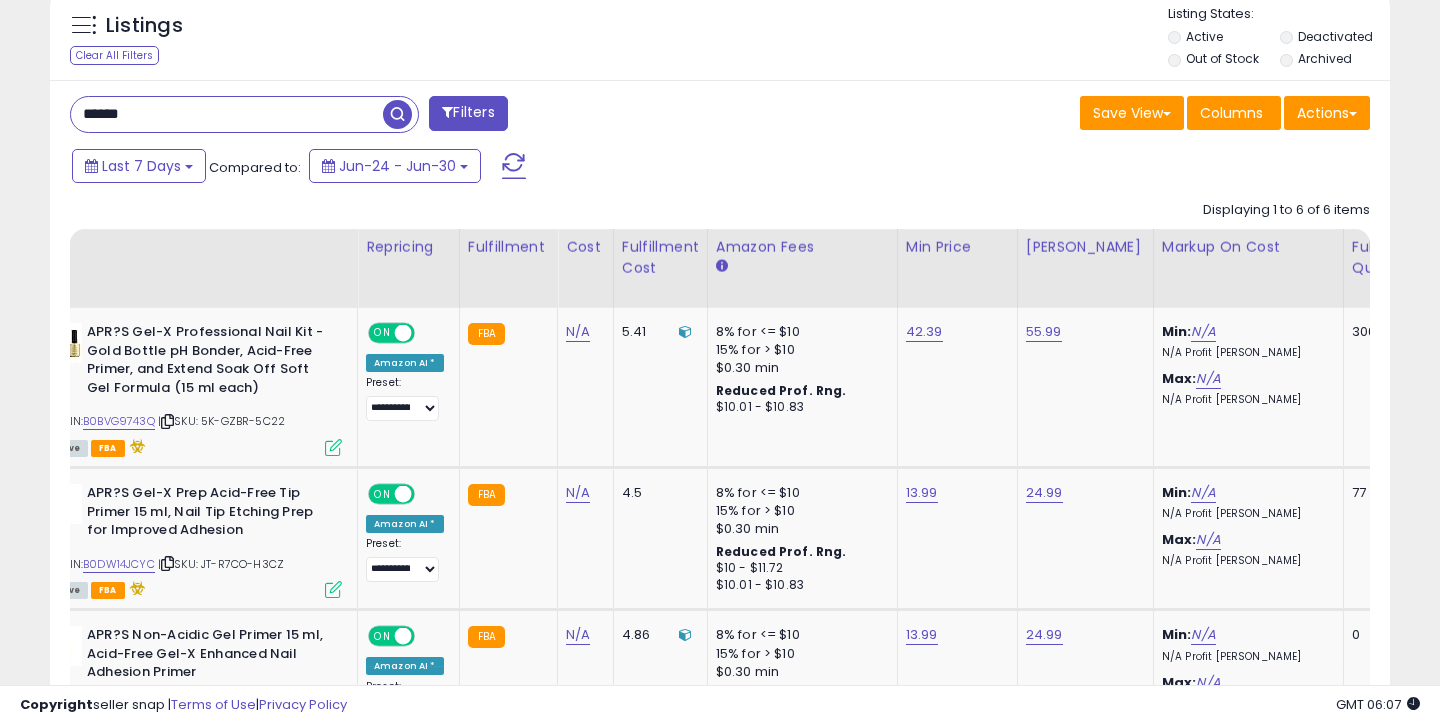 click on "******" at bounding box center [227, 114] 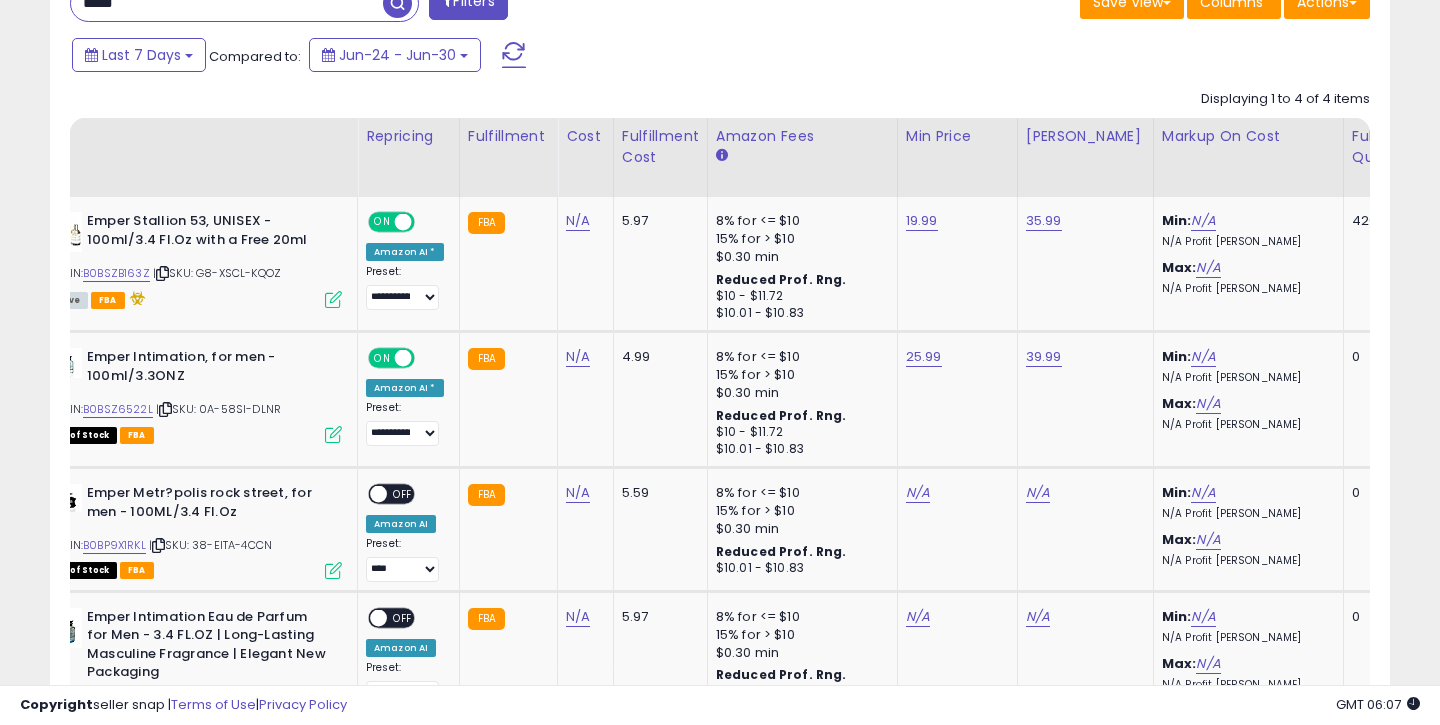 scroll, scrollTop: 856, scrollLeft: 0, axis: vertical 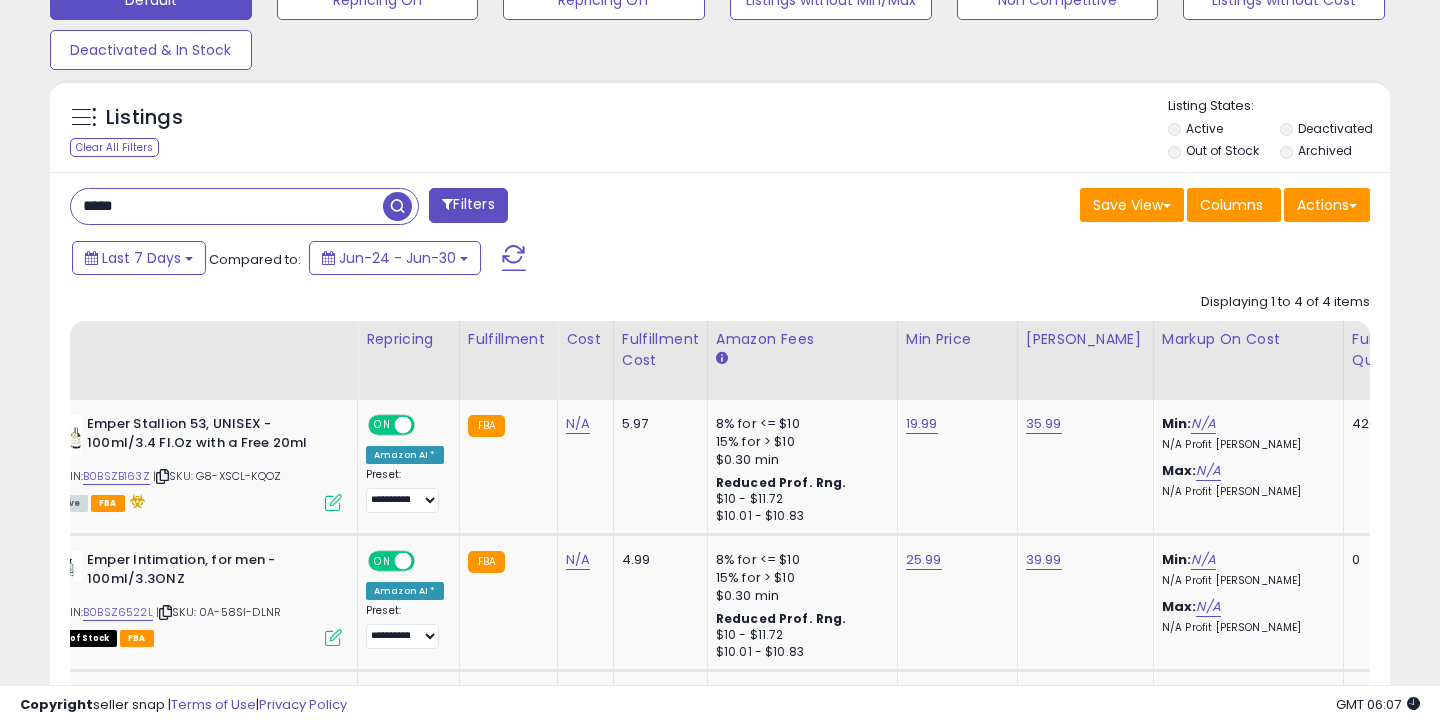 click on "*****
Filters
Save View
Save As New View
Update Current View" at bounding box center (720, 603) 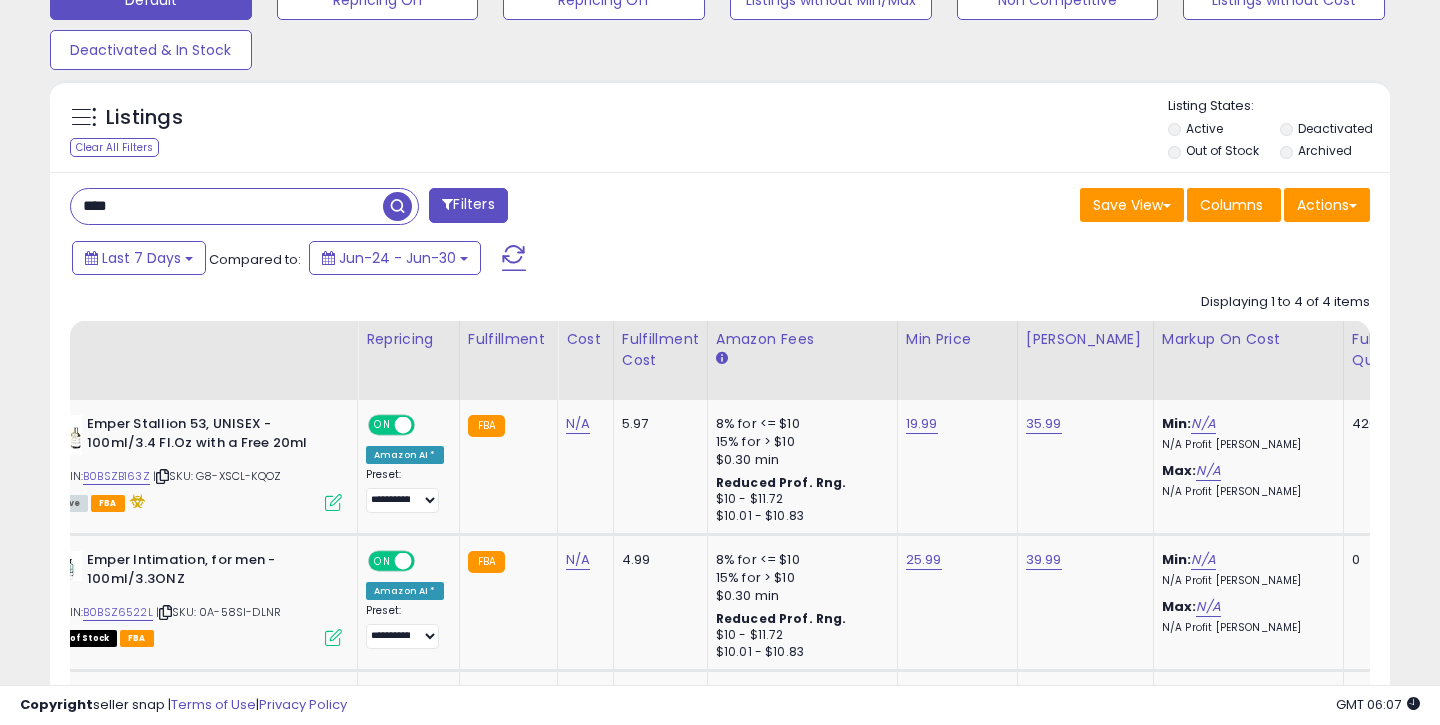 type on "****" 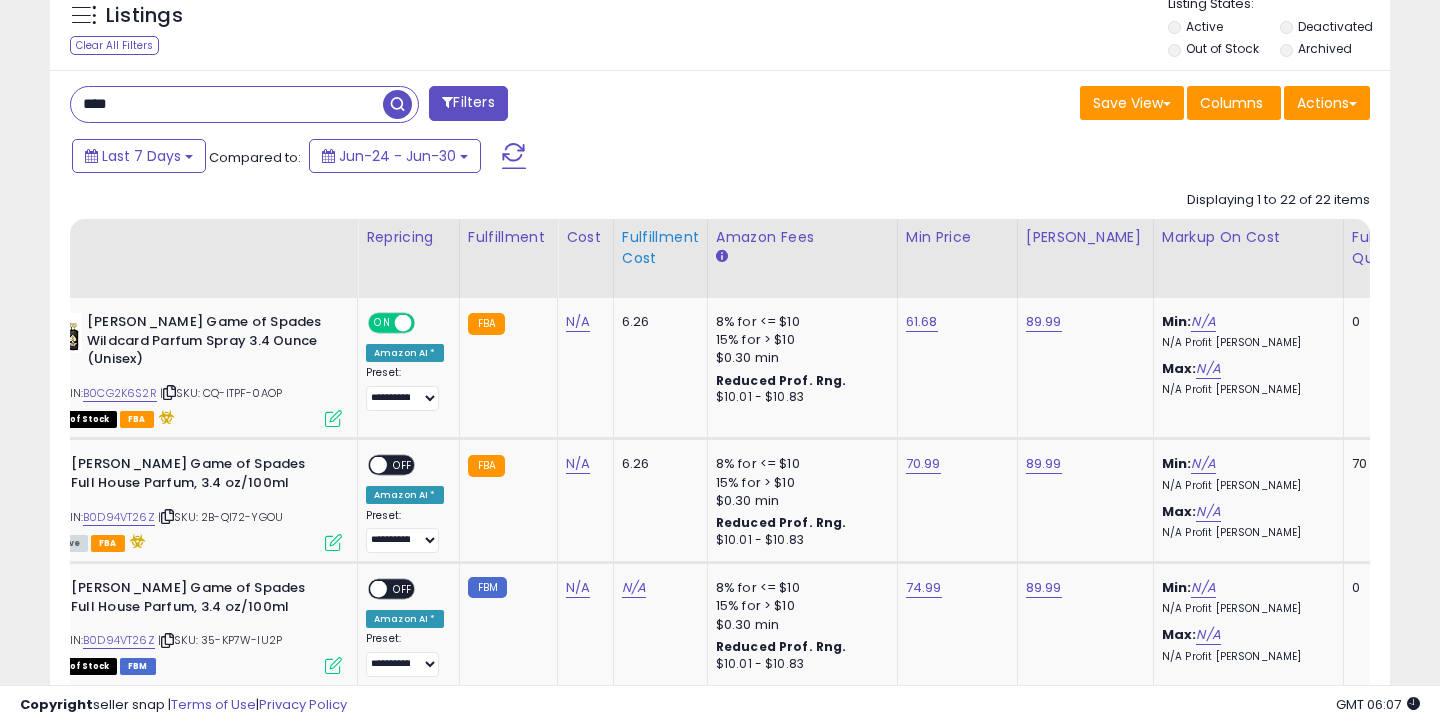 scroll, scrollTop: 755, scrollLeft: 0, axis: vertical 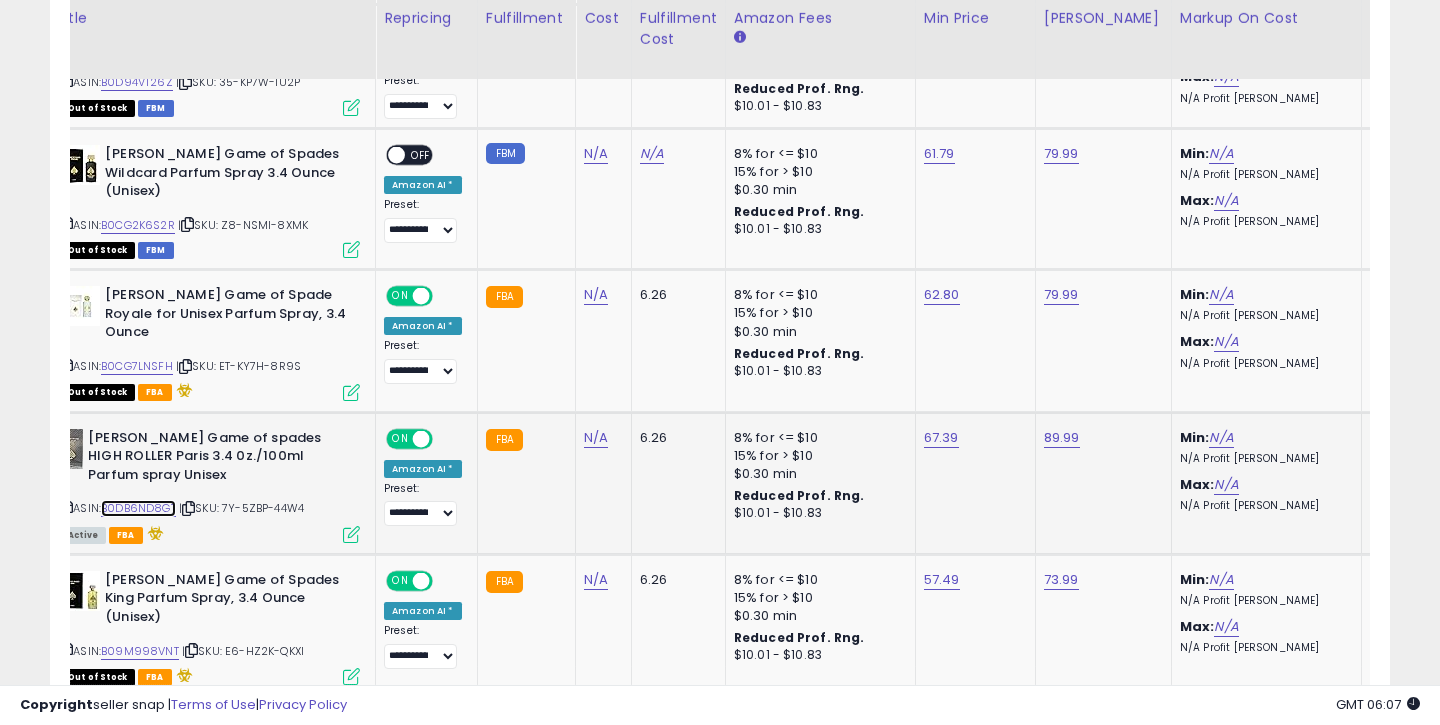 click on "B0DB6ND8GT" at bounding box center [138, 508] 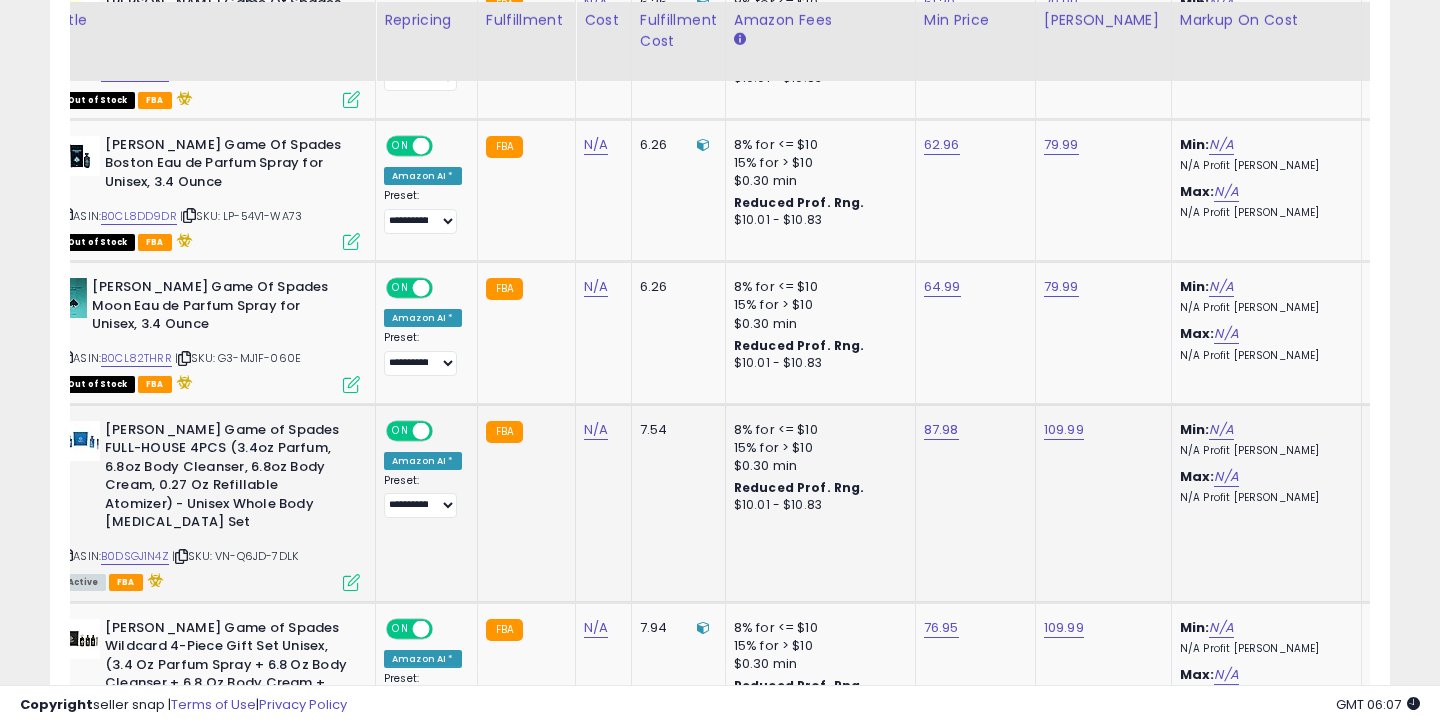 scroll, scrollTop: 2174, scrollLeft: 0, axis: vertical 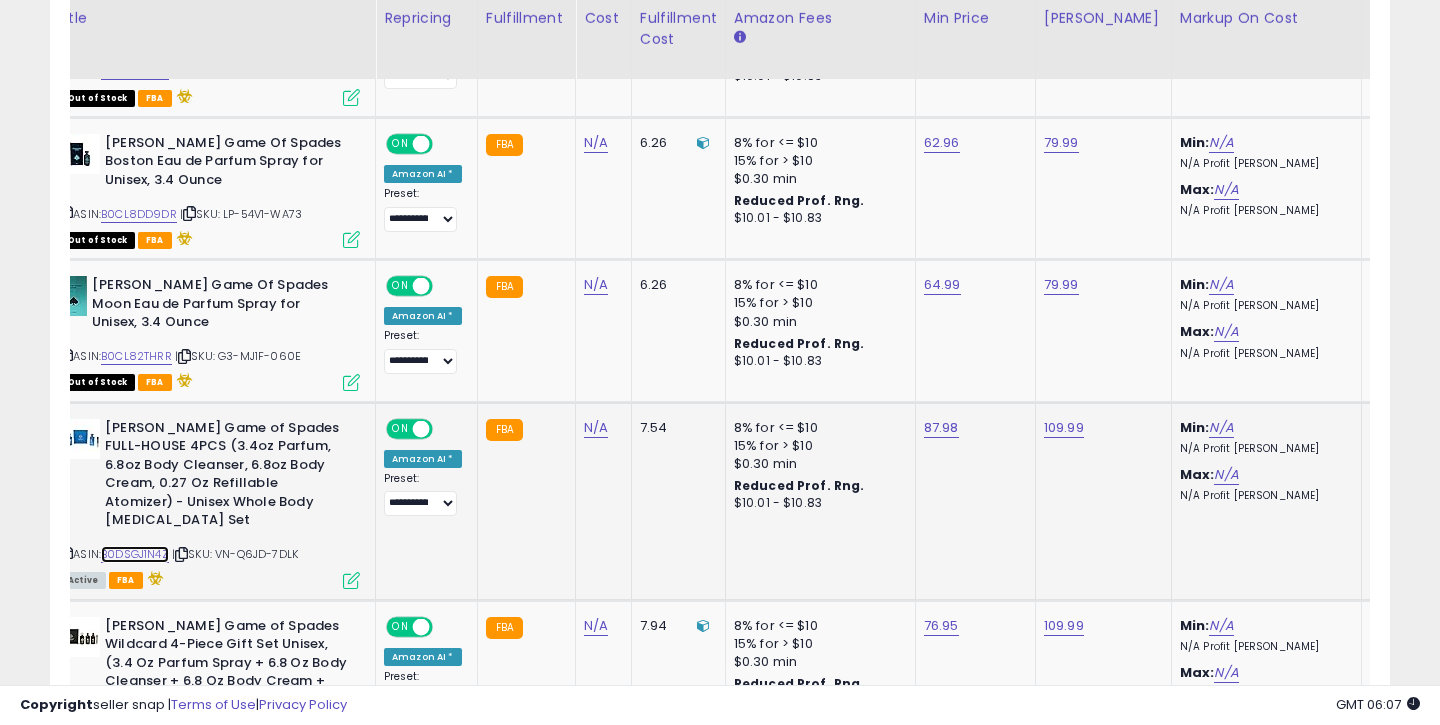 click on "B0DSGJ1N4Z" at bounding box center [135, 554] 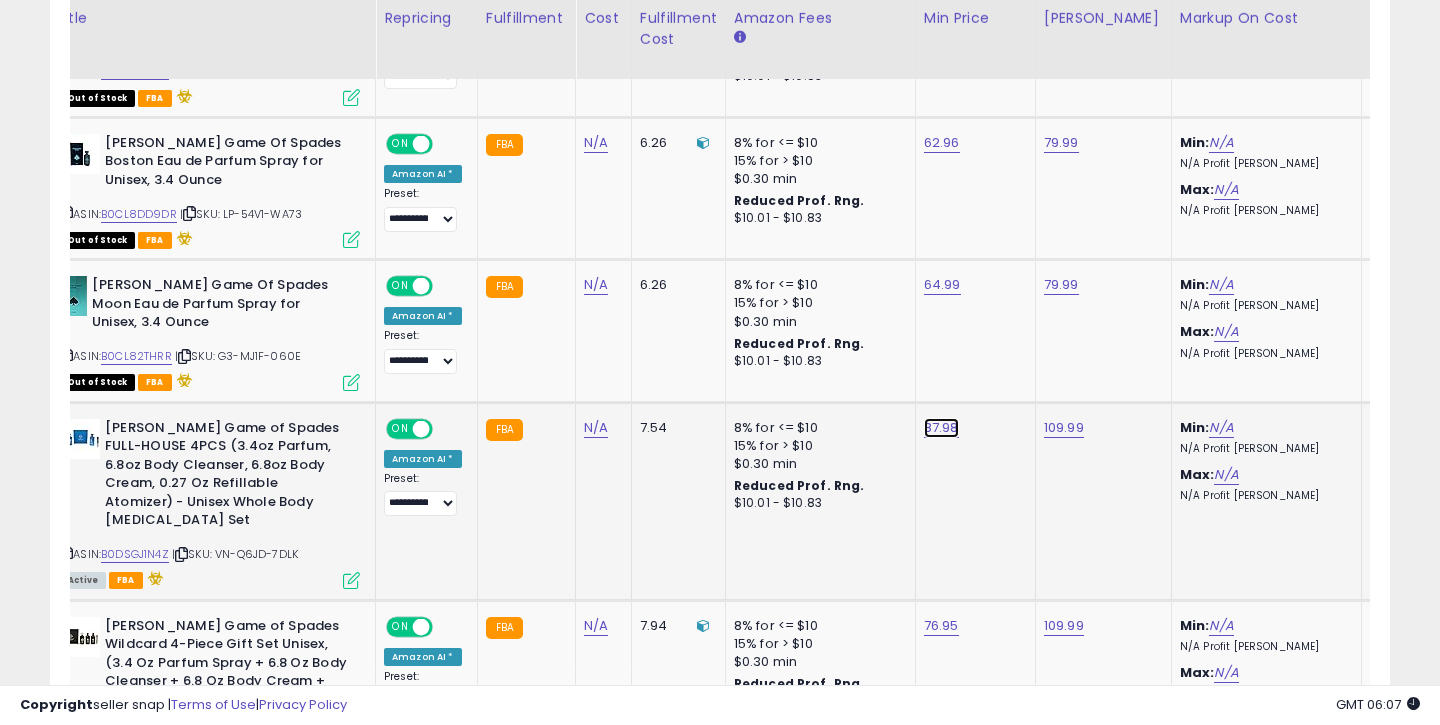 click on "87.98" at bounding box center (940, -1100) 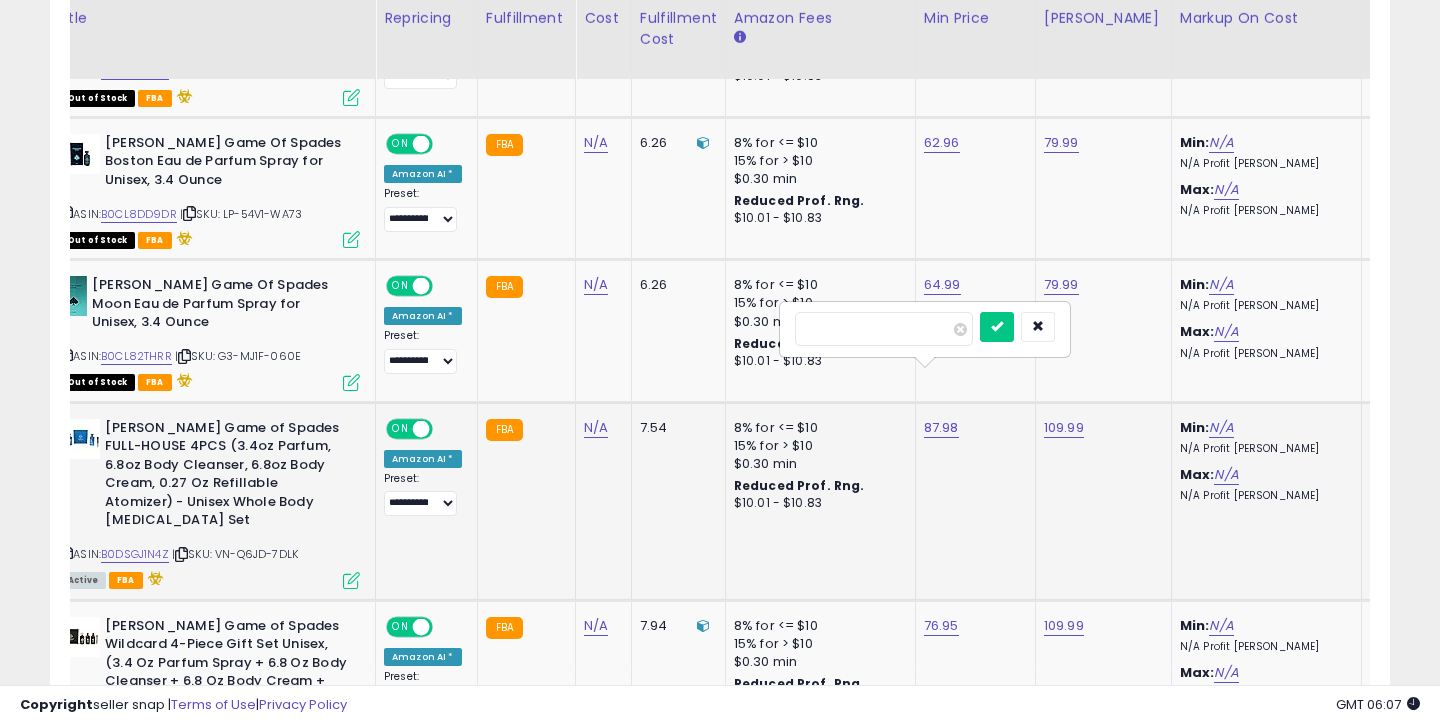 drag, startPoint x: 827, startPoint y: 331, endPoint x: 877, endPoint y: 331, distance: 50 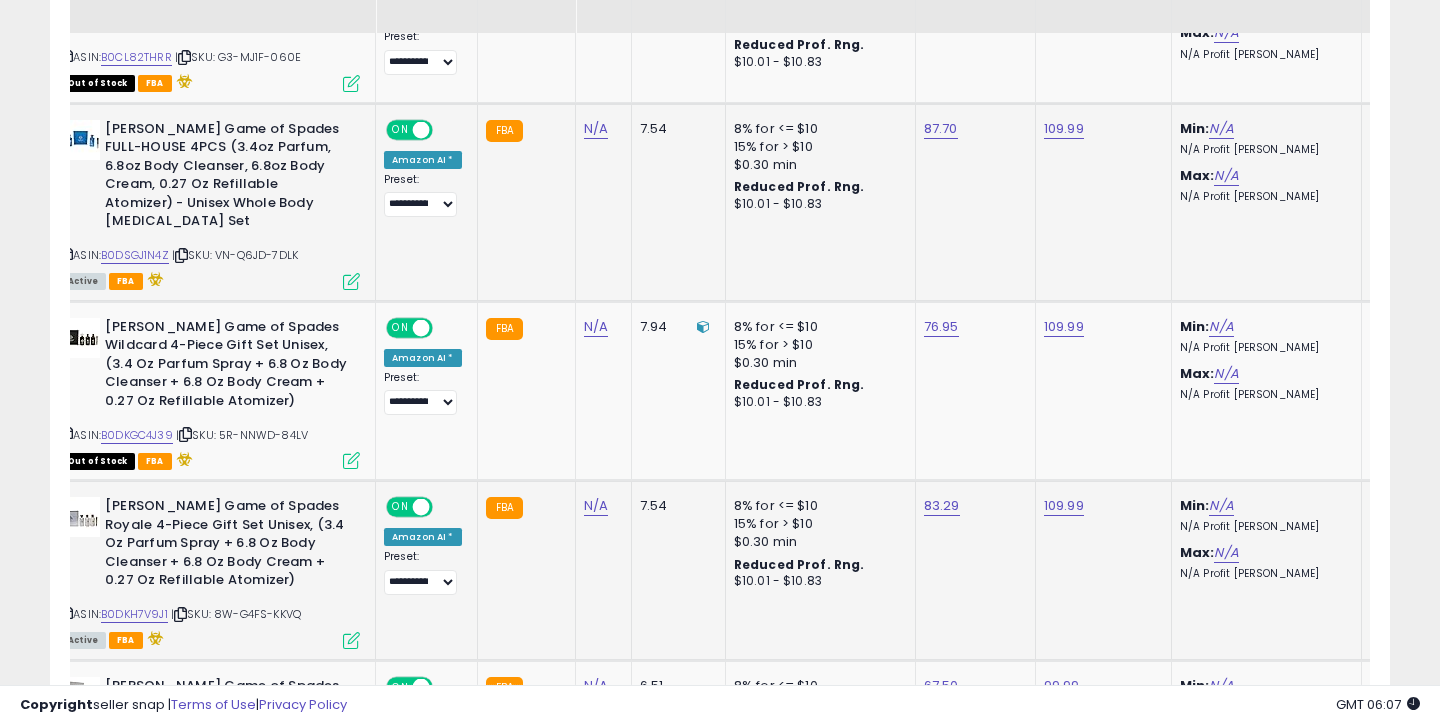 scroll, scrollTop: 2488, scrollLeft: 0, axis: vertical 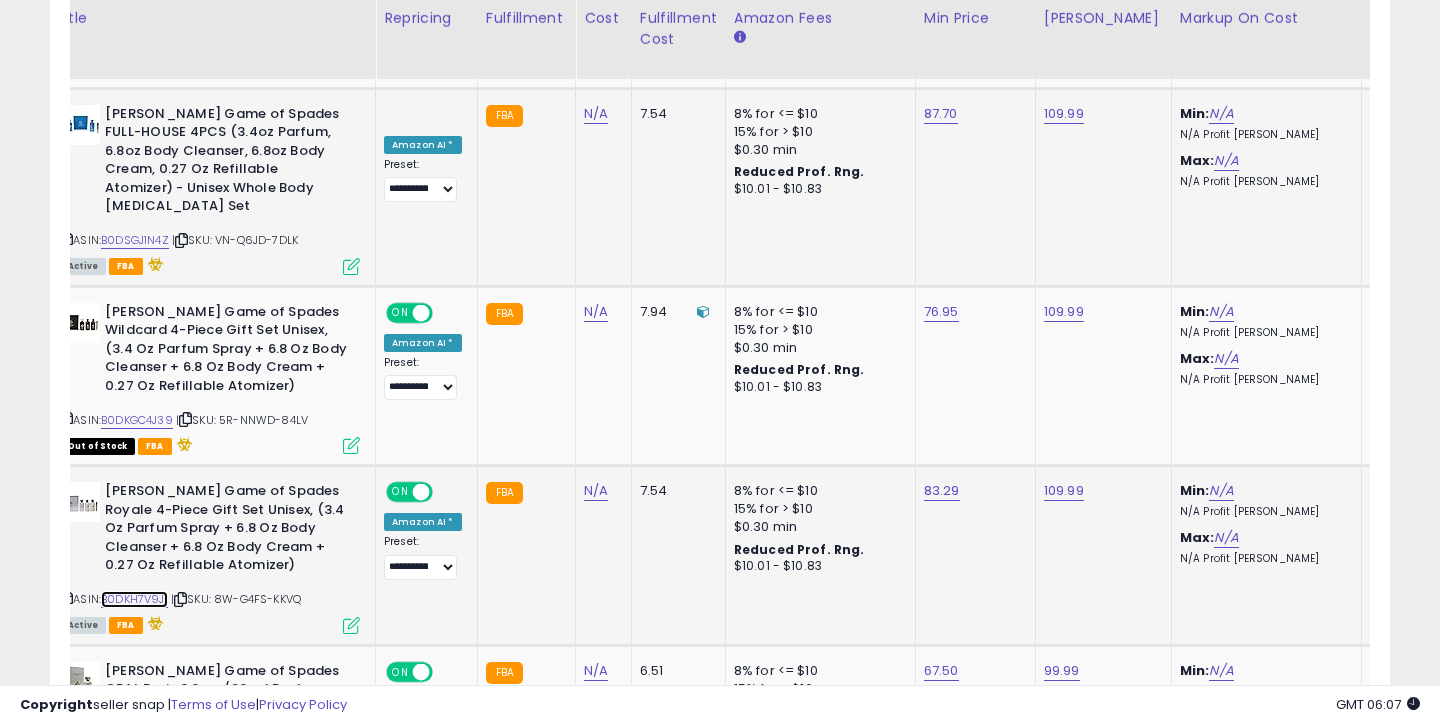 click on "B0DKH7V9J1" at bounding box center (134, 599) 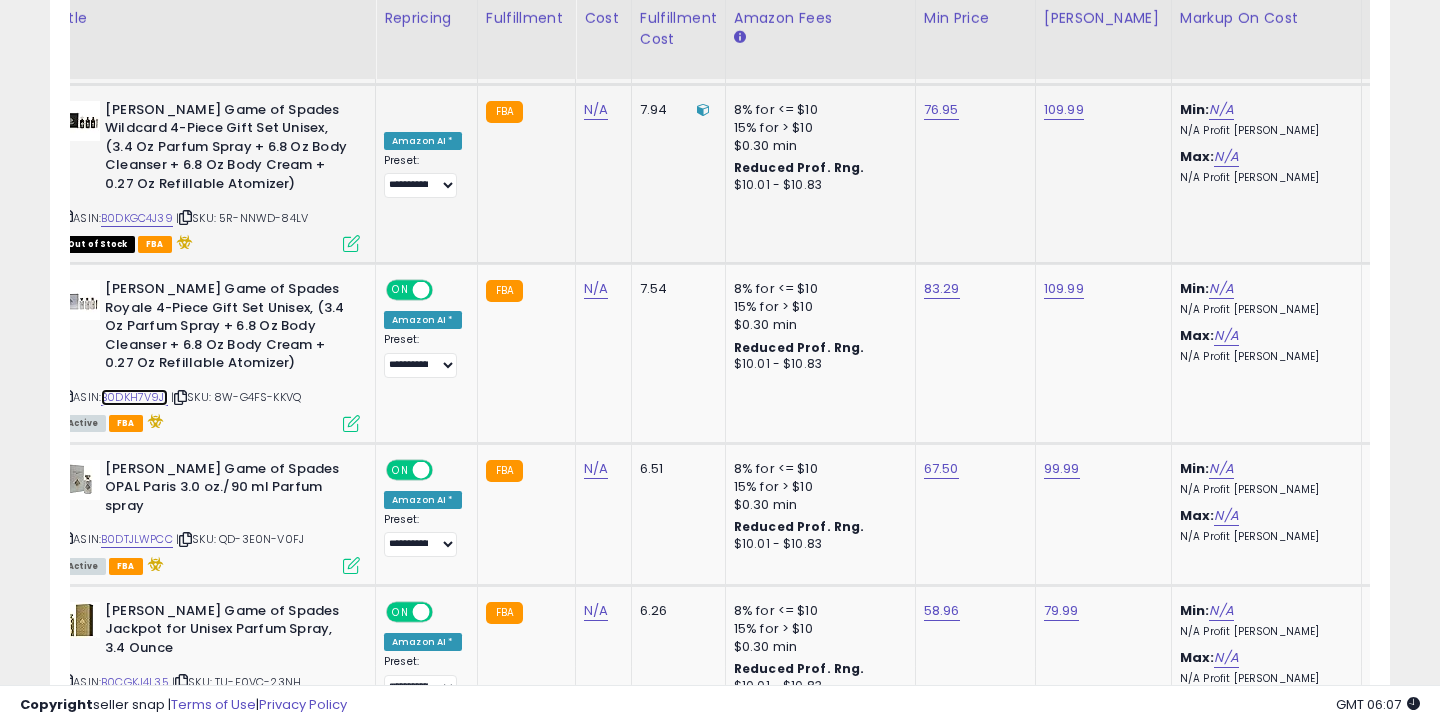 scroll, scrollTop: 2704, scrollLeft: 0, axis: vertical 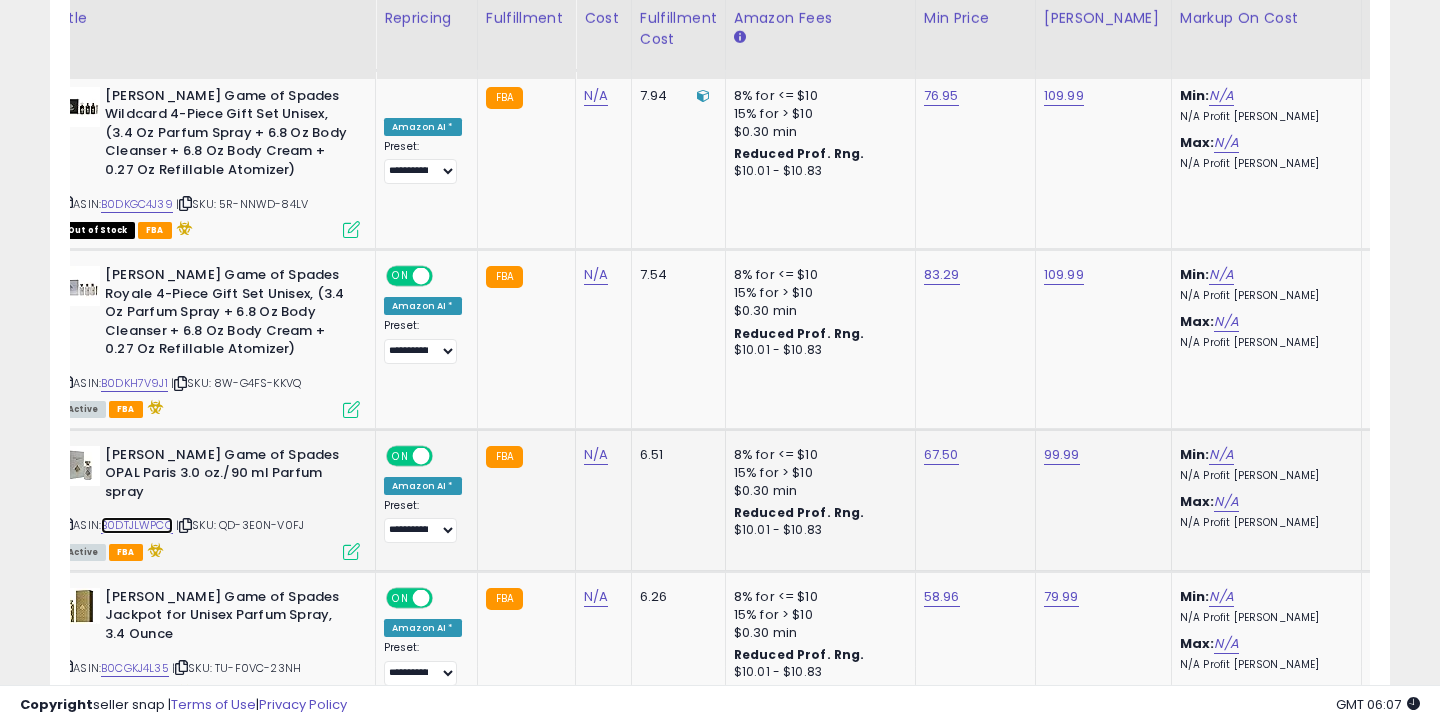 click on "B0DTJLWPCC" at bounding box center [137, 525] 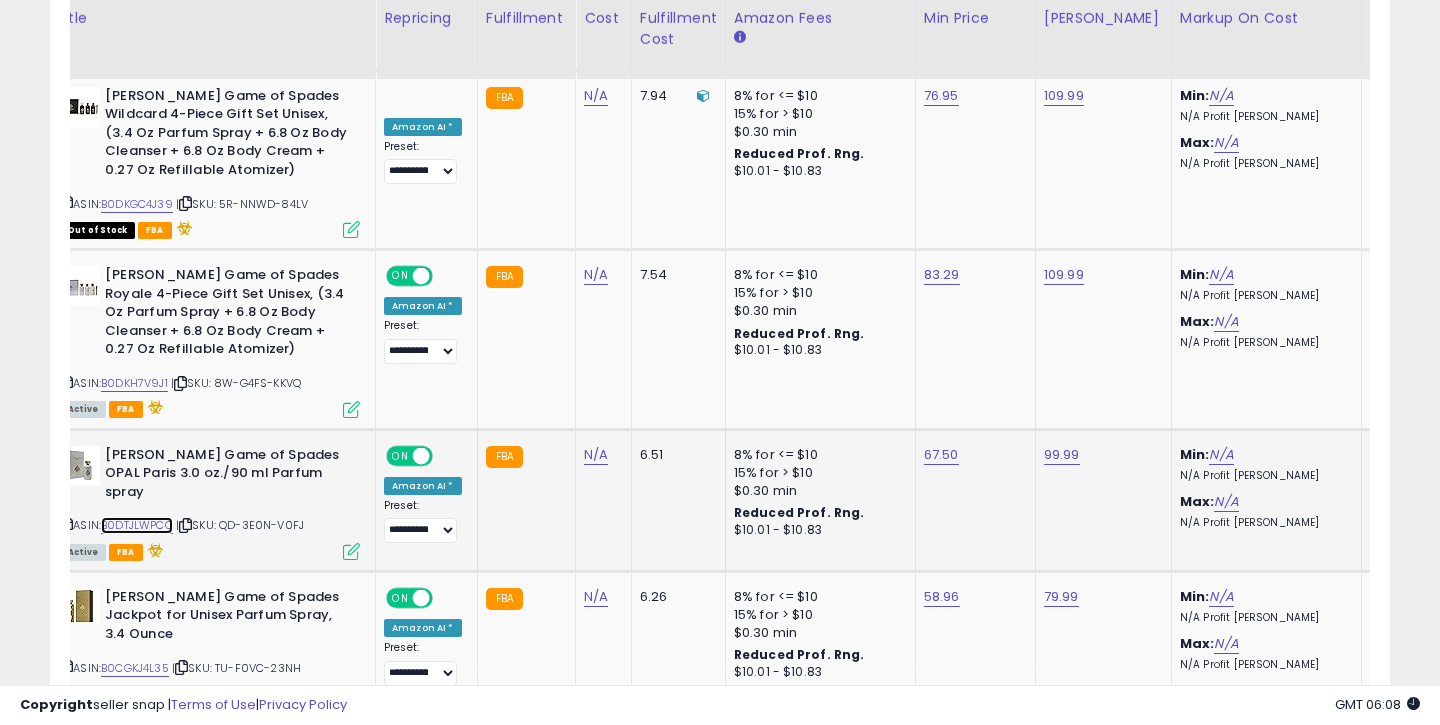 click on "B0DTJLWPCC" at bounding box center (137, 525) 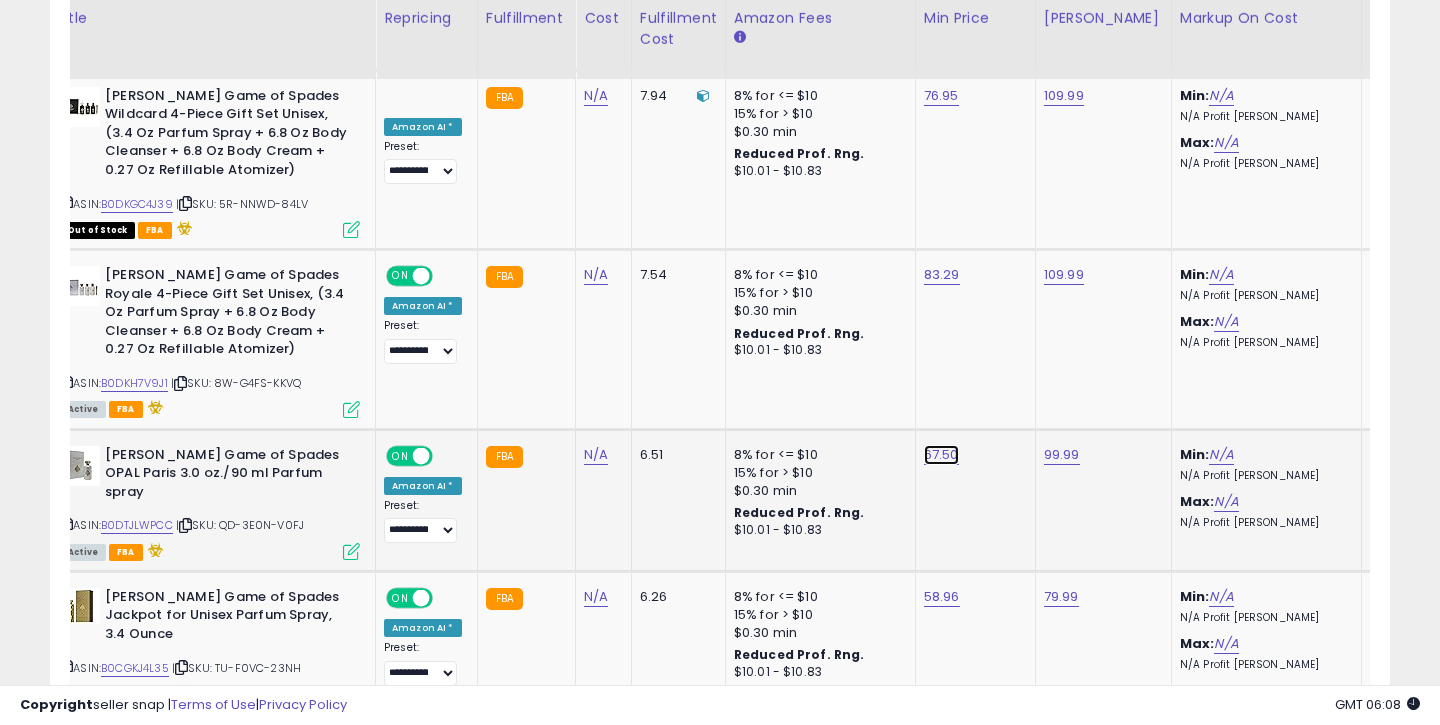 click on "67.50" at bounding box center [940, -1630] 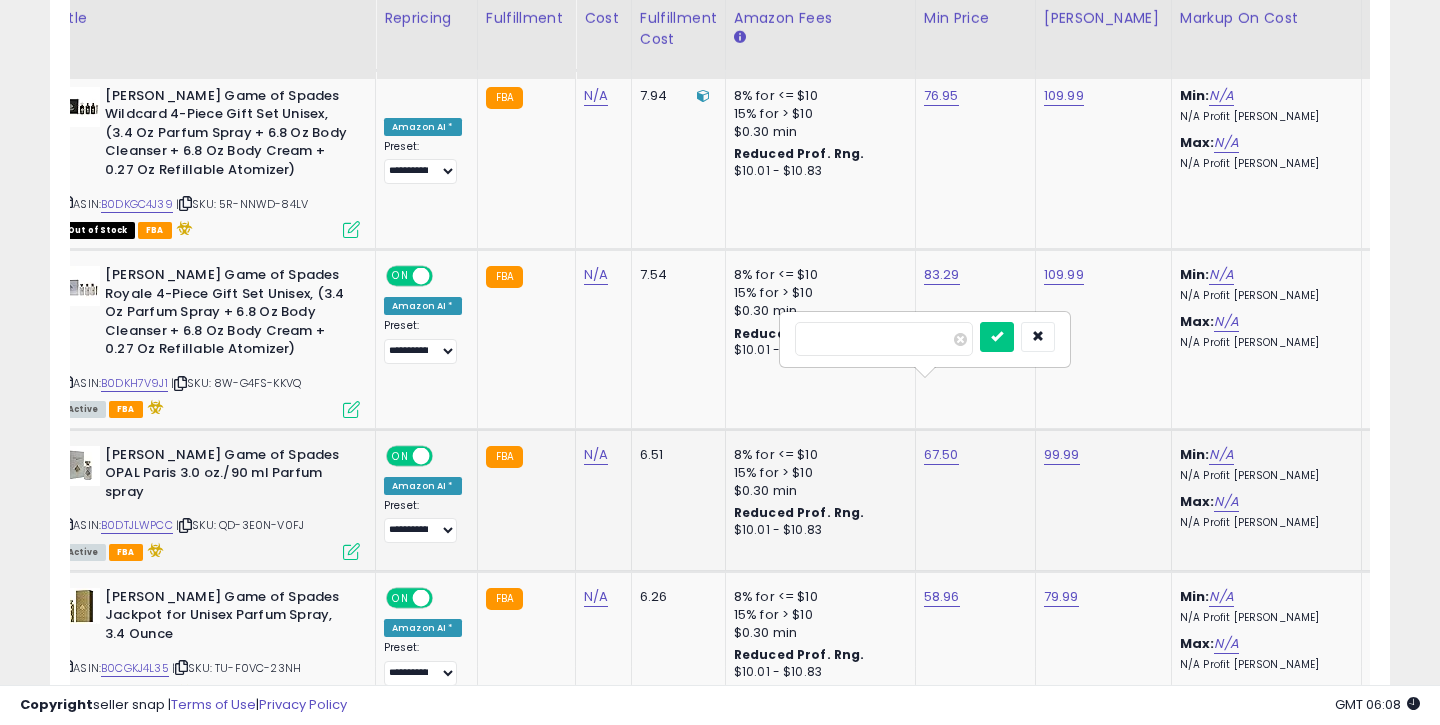 drag, startPoint x: 806, startPoint y: 334, endPoint x: 867, endPoint y: 341, distance: 61.400326 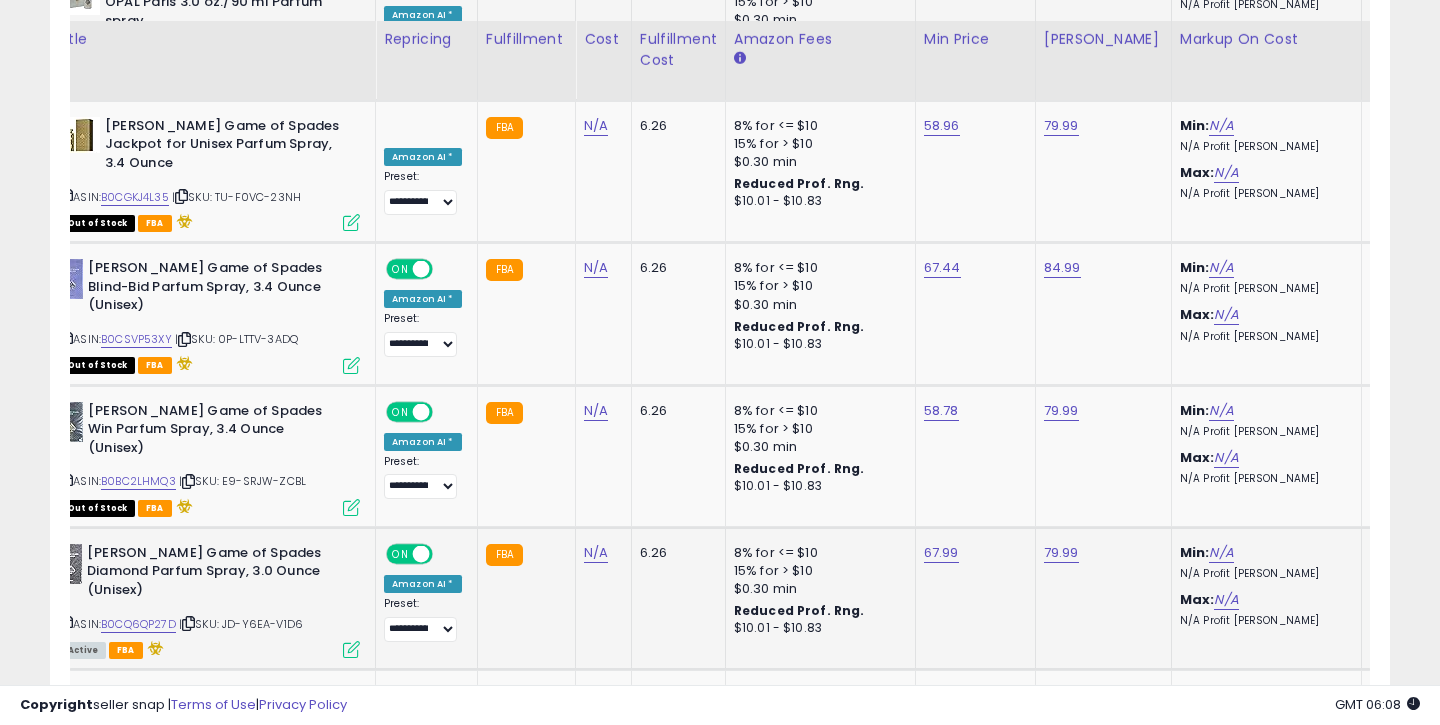 scroll, scrollTop: 3245, scrollLeft: 0, axis: vertical 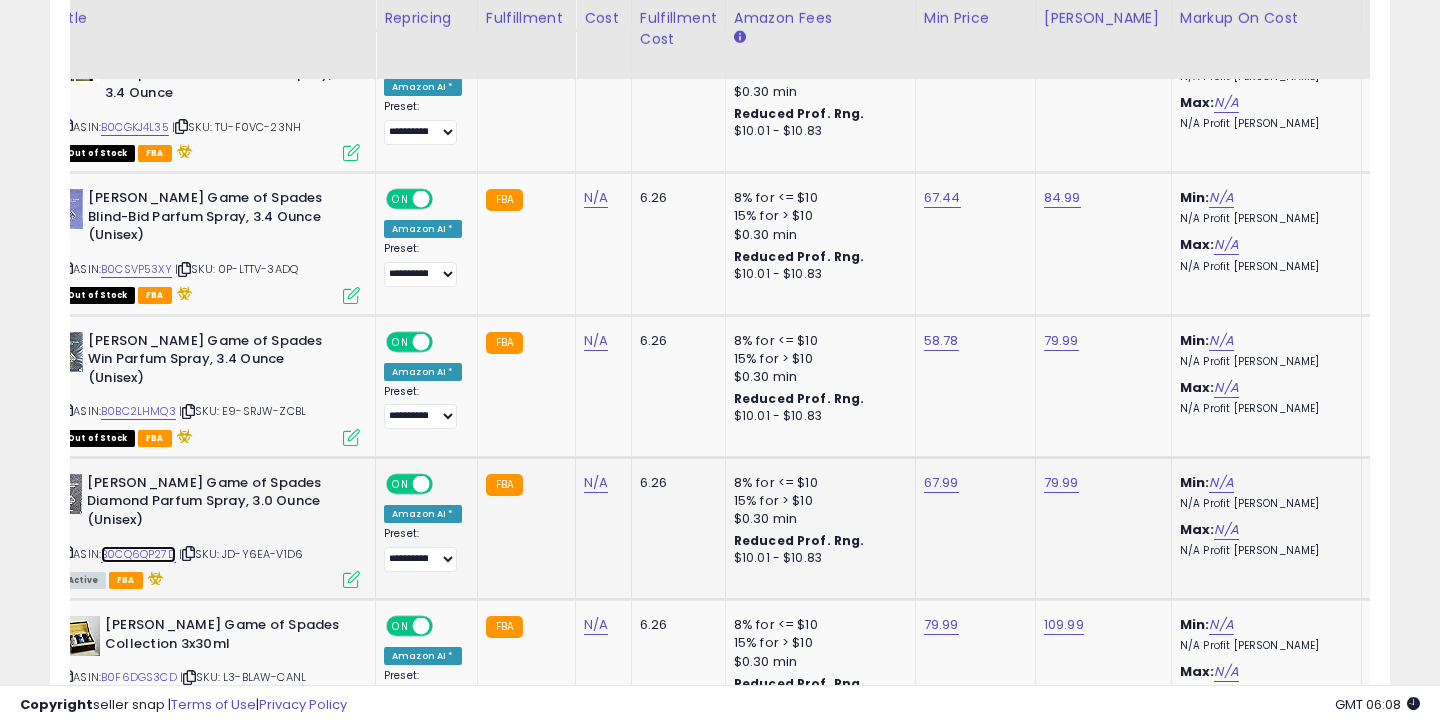 click on "B0CQ6QP27D" at bounding box center (138, 554) 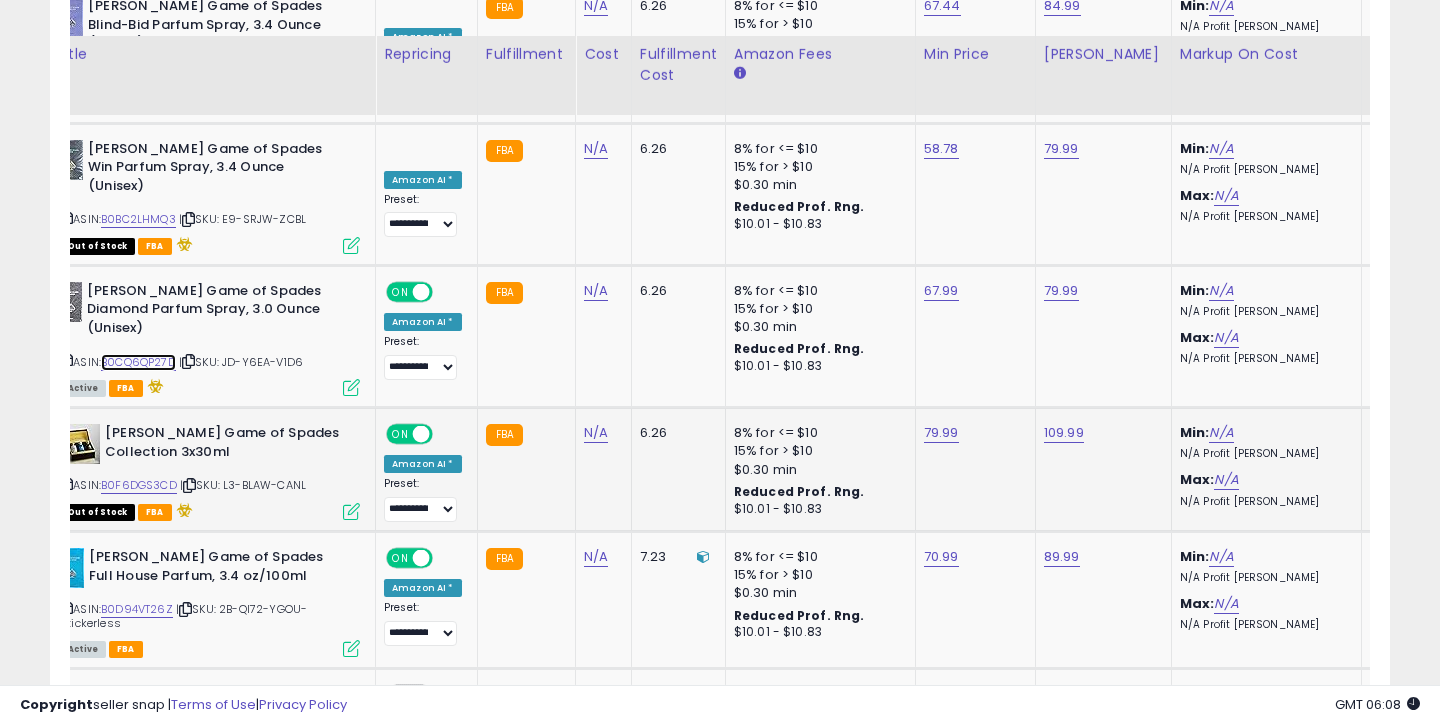 scroll, scrollTop: 3473, scrollLeft: 0, axis: vertical 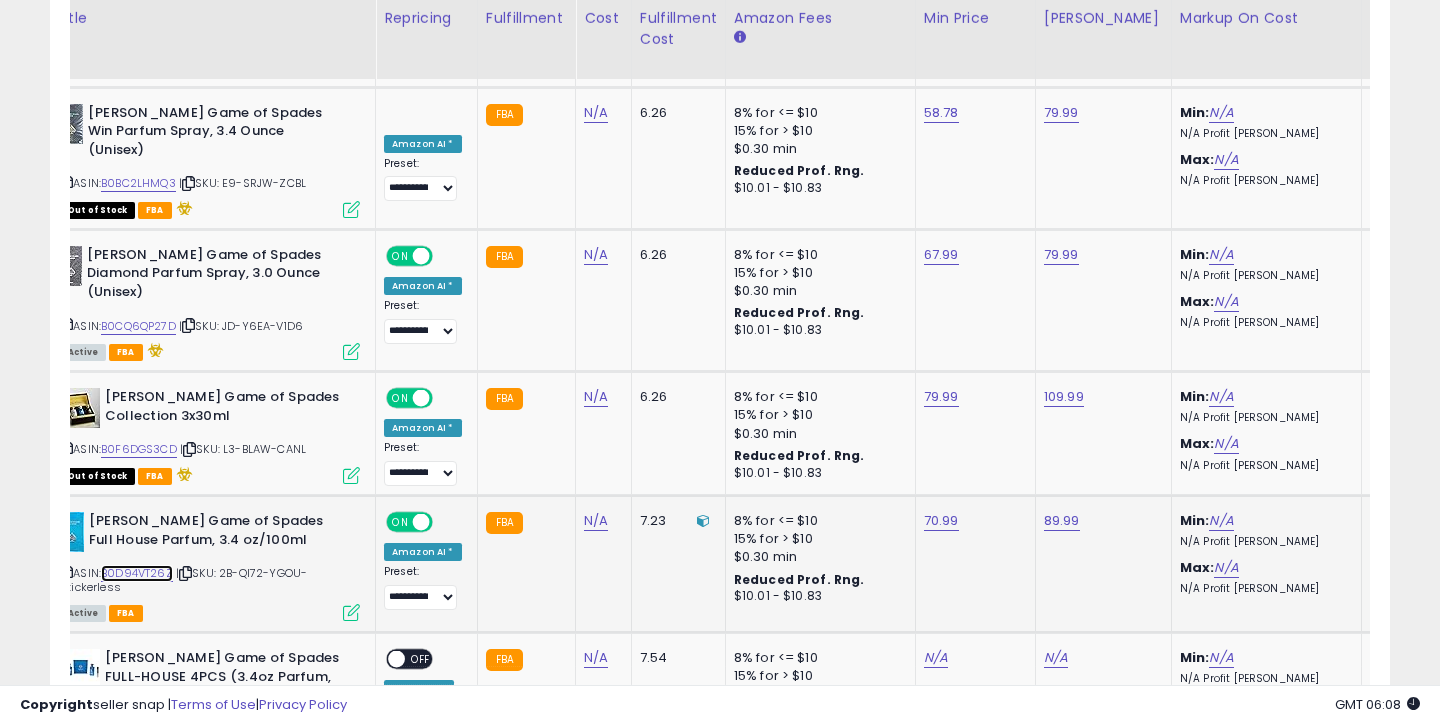 click on "B0D94VT26Z" at bounding box center [137, 573] 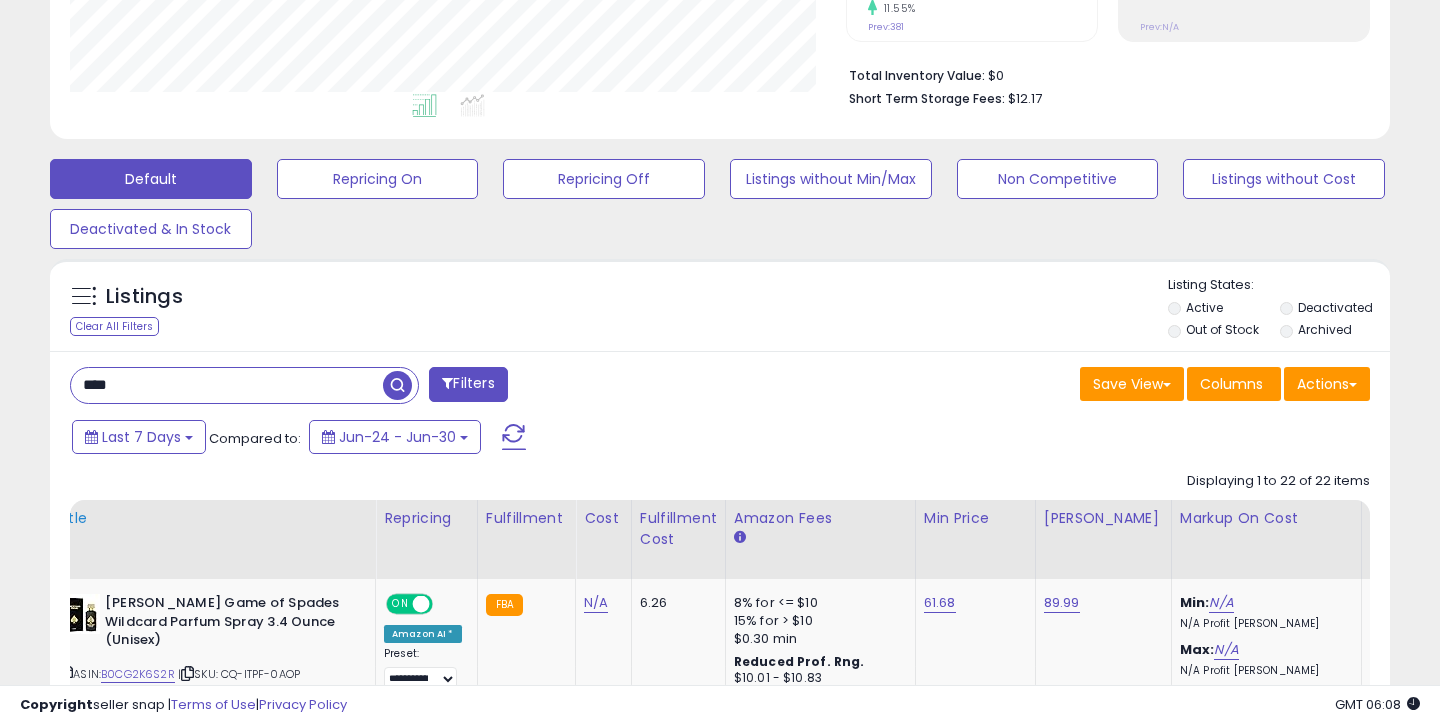 scroll, scrollTop: 514, scrollLeft: 0, axis: vertical 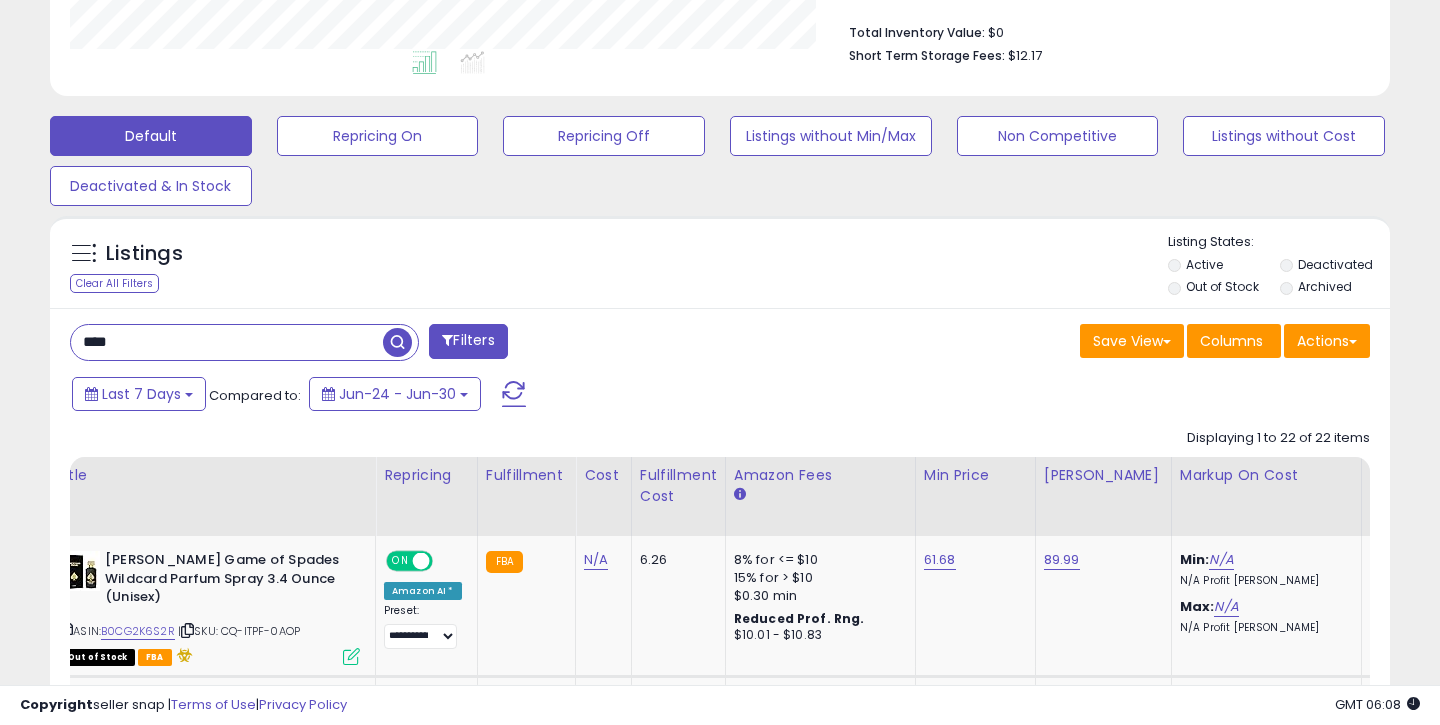 click on "****" at bounding box center [227, 342] 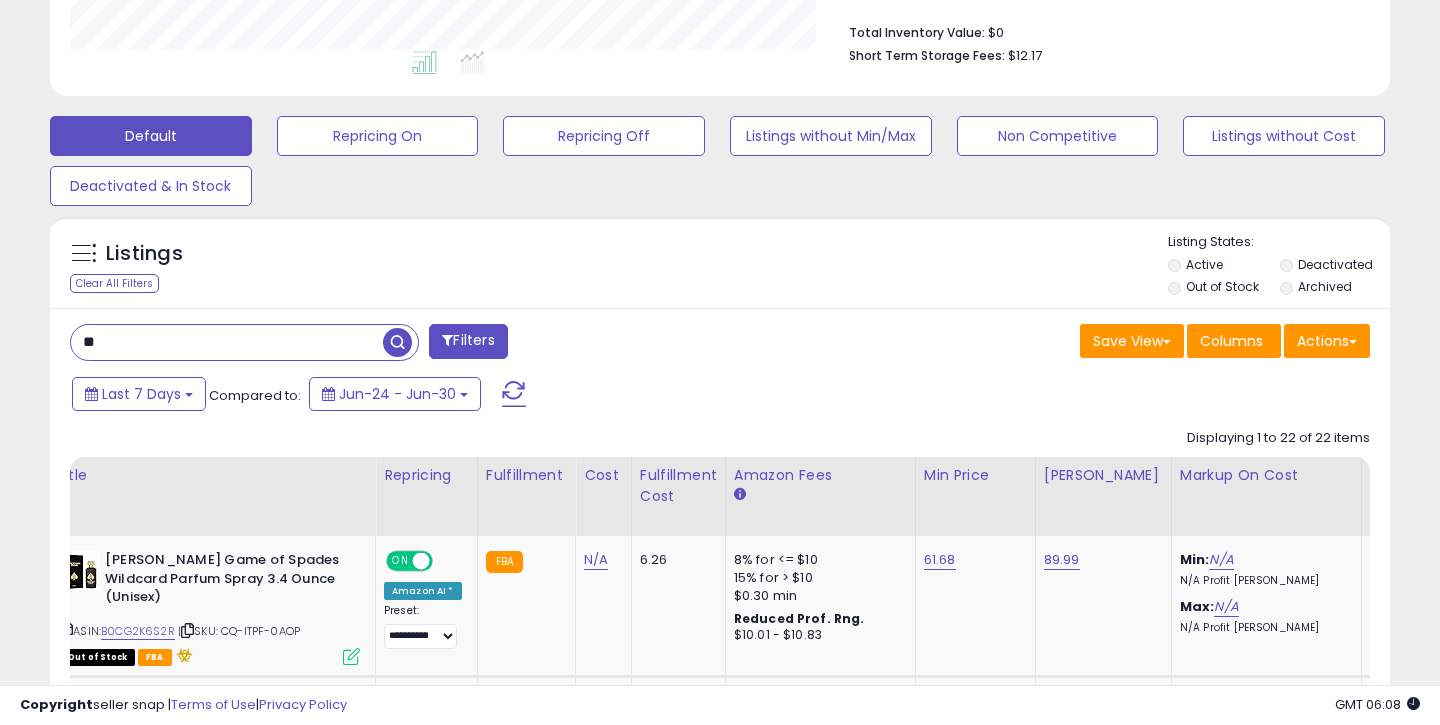 type on "*" 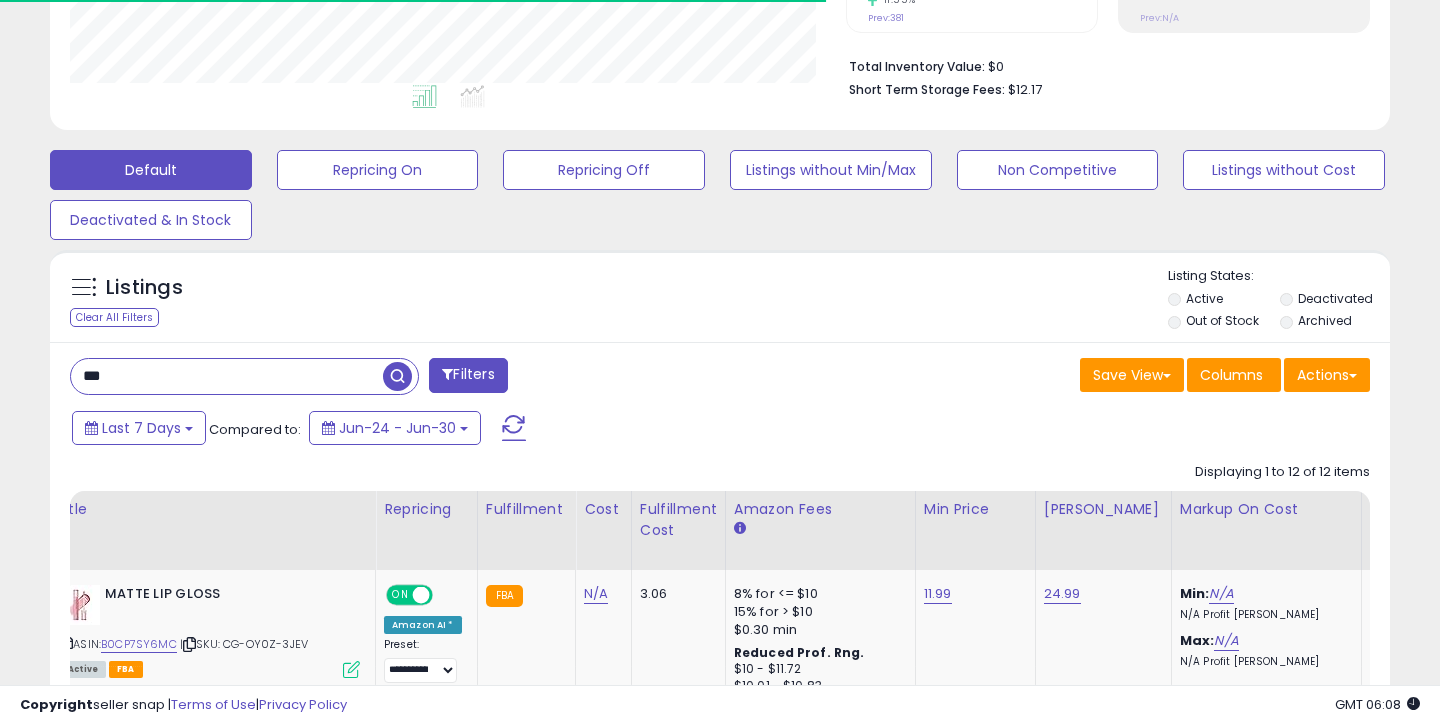 scroll, scrollTop: 514, scrollLeft: 0, axis: vertical 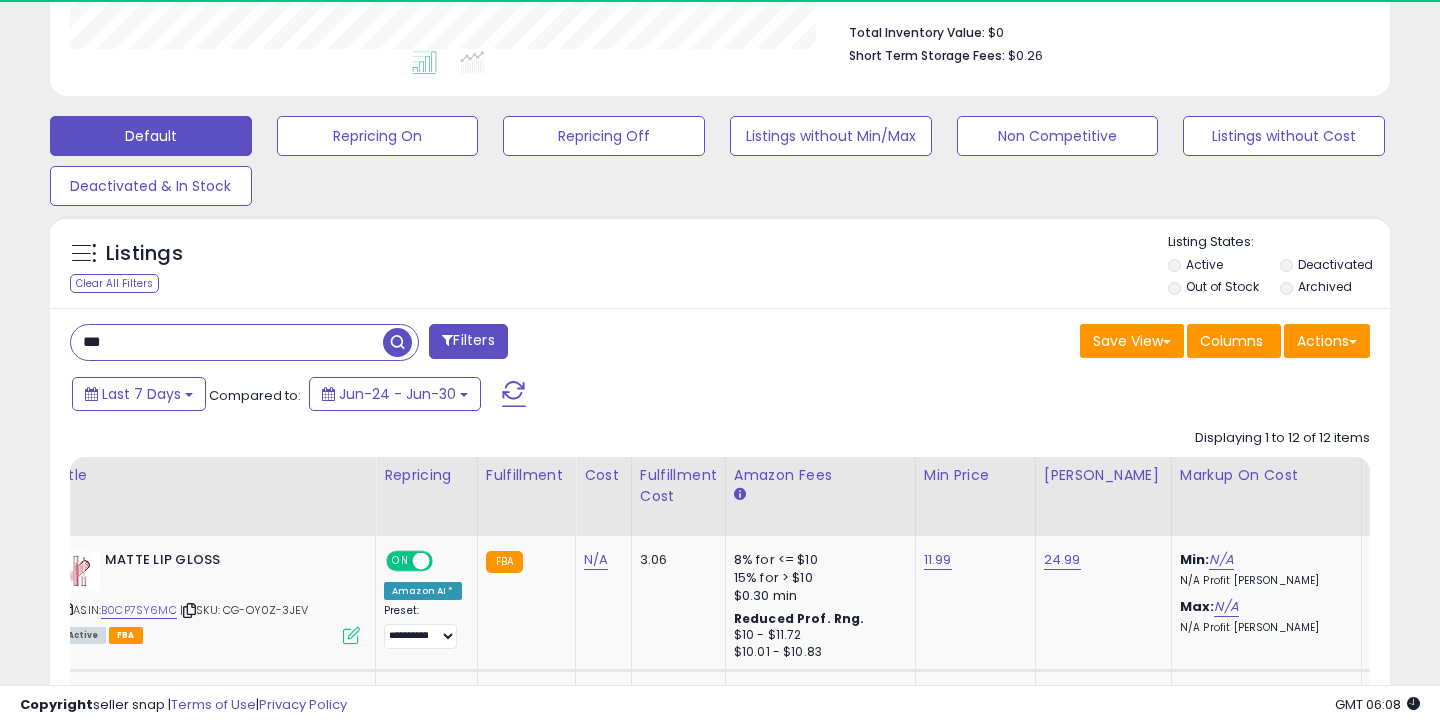 click on "***" at bounding box center [227, 342] 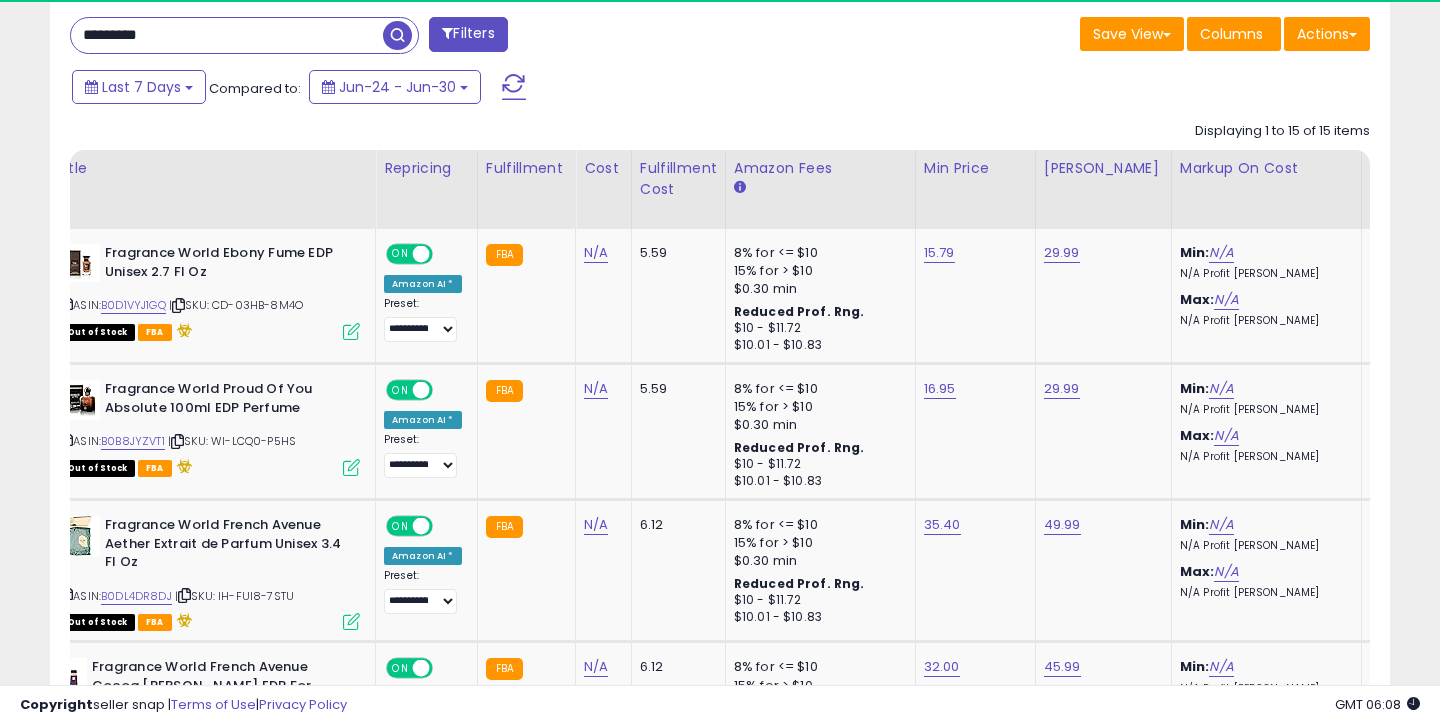 scroll, scrollTop: 834, scrollLeft: 0, axis: vertical 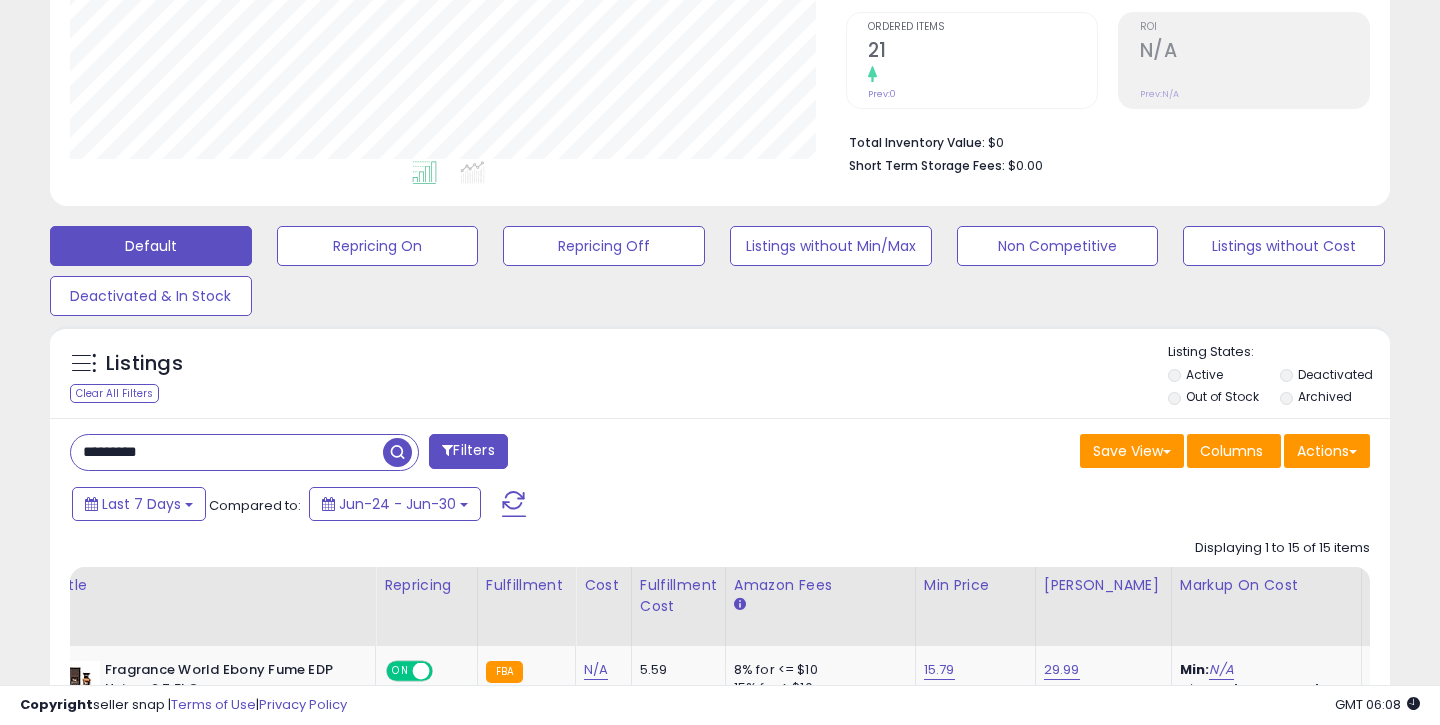 click on "*********" at bounding box center (227, 452) 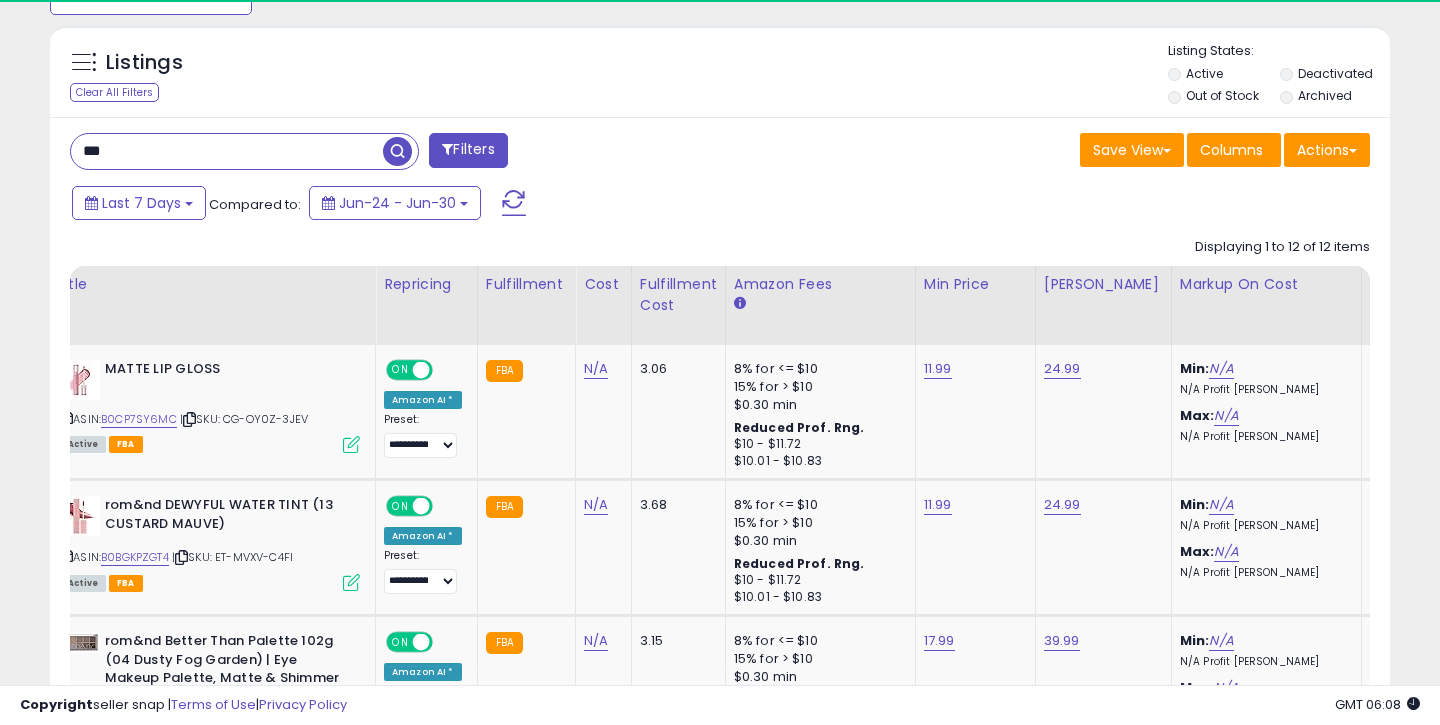 scroll, scrollTop: 720, scrollLeft: 0, axis: vertical 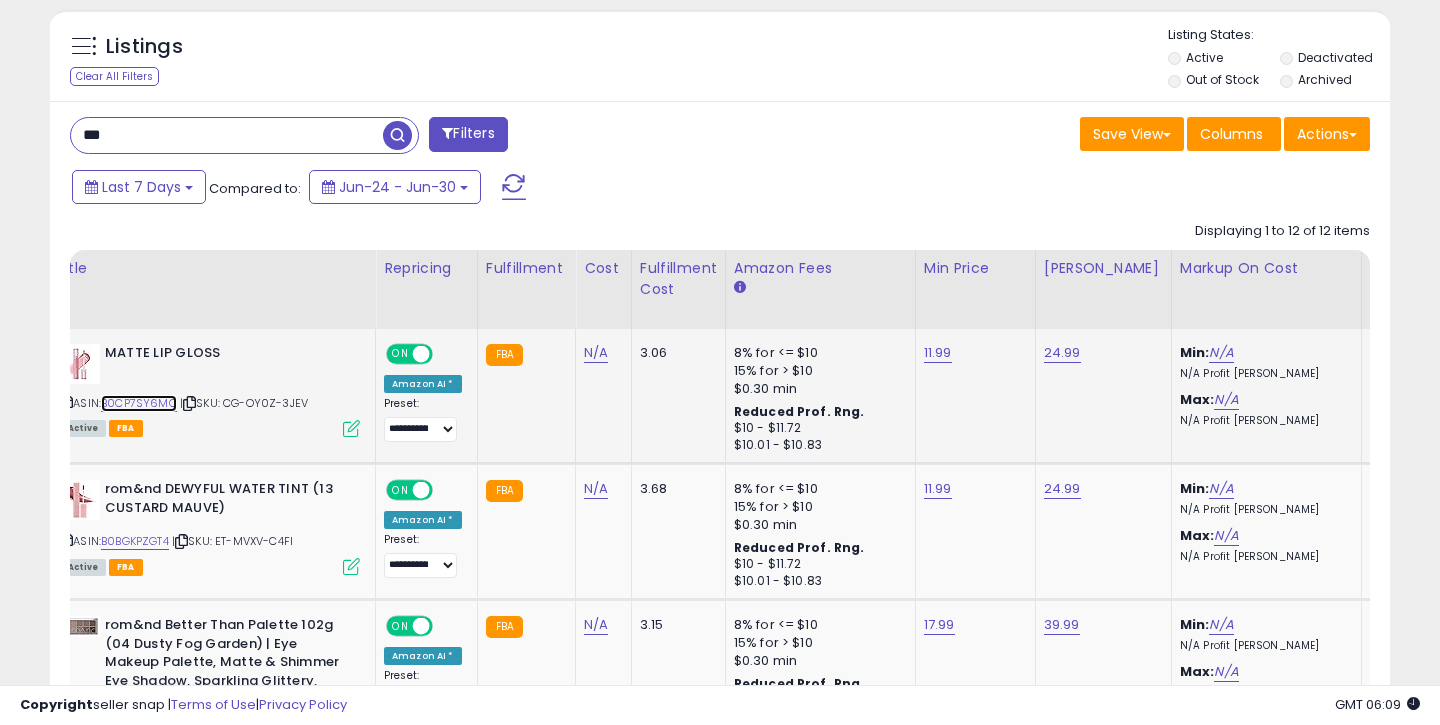click on "B0CP7SY6MC" at bounding box center [139, 403] 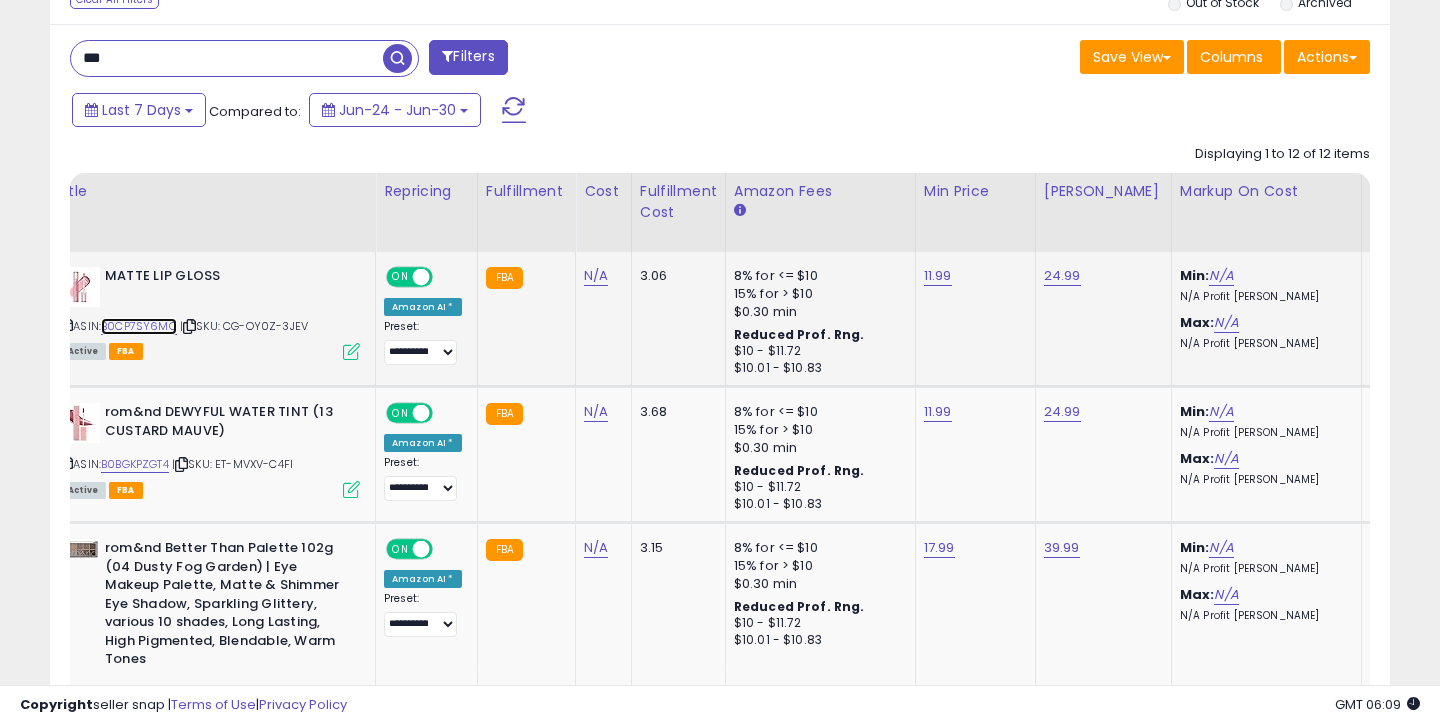 scroll, scrollTop: 800, scrollLeft: 0, axis: vertical 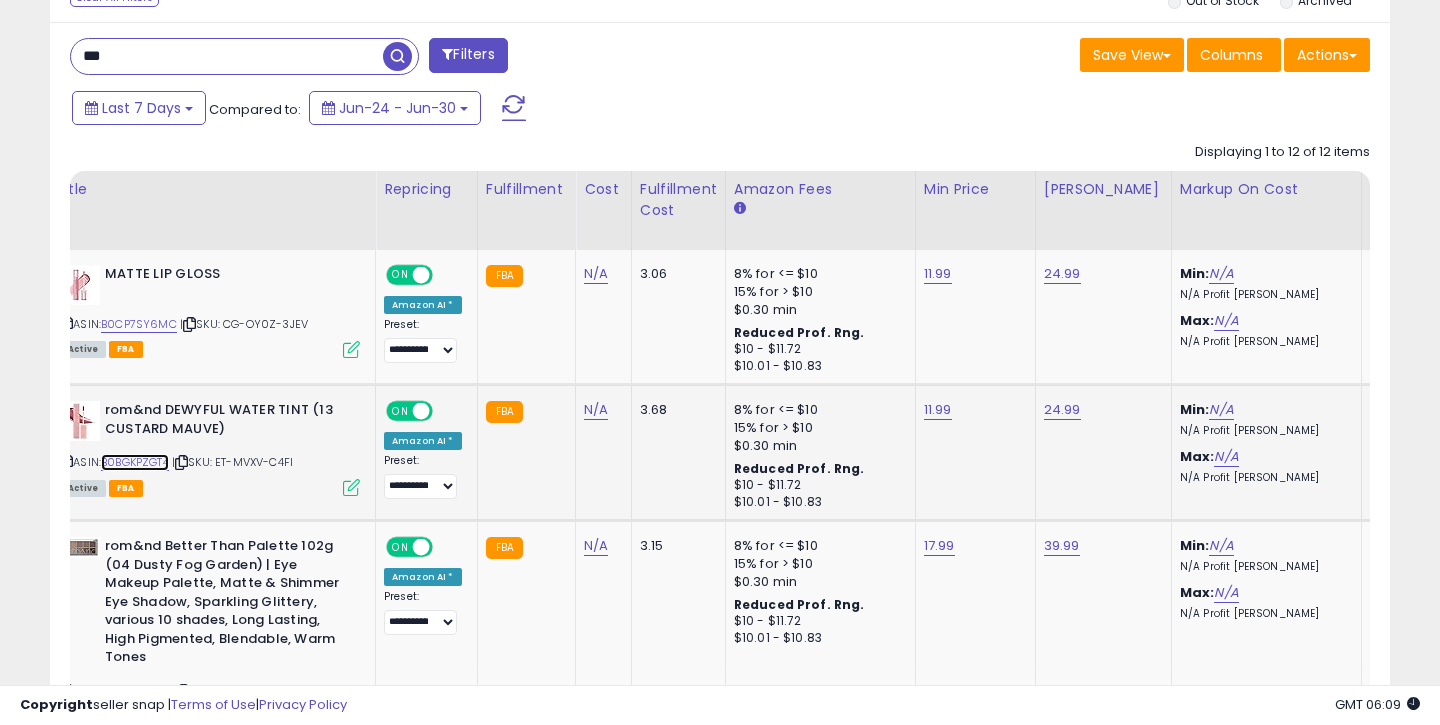 click on "B0BGKPZGT4" at bounding box center (135, 462) 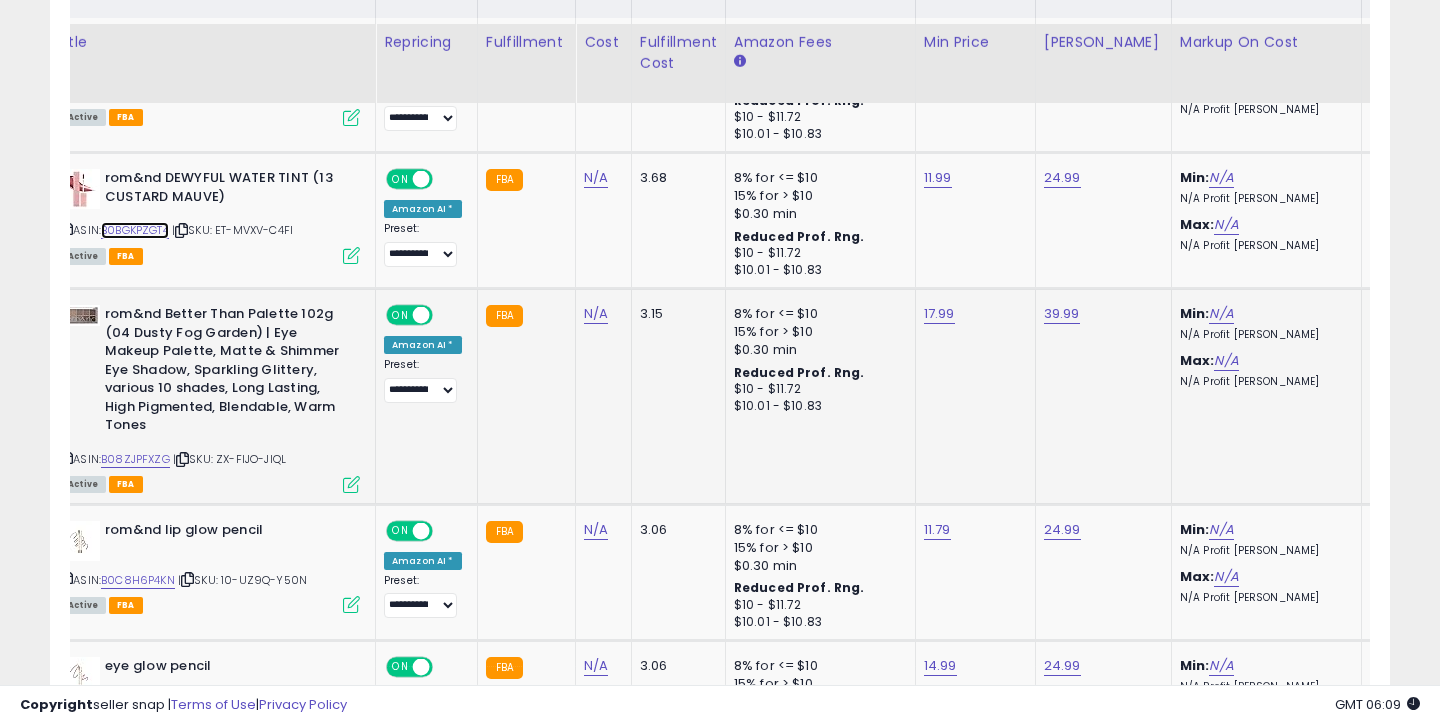 scroll, scrollTop: 1056, scrollLeft: 0, axis: vertical 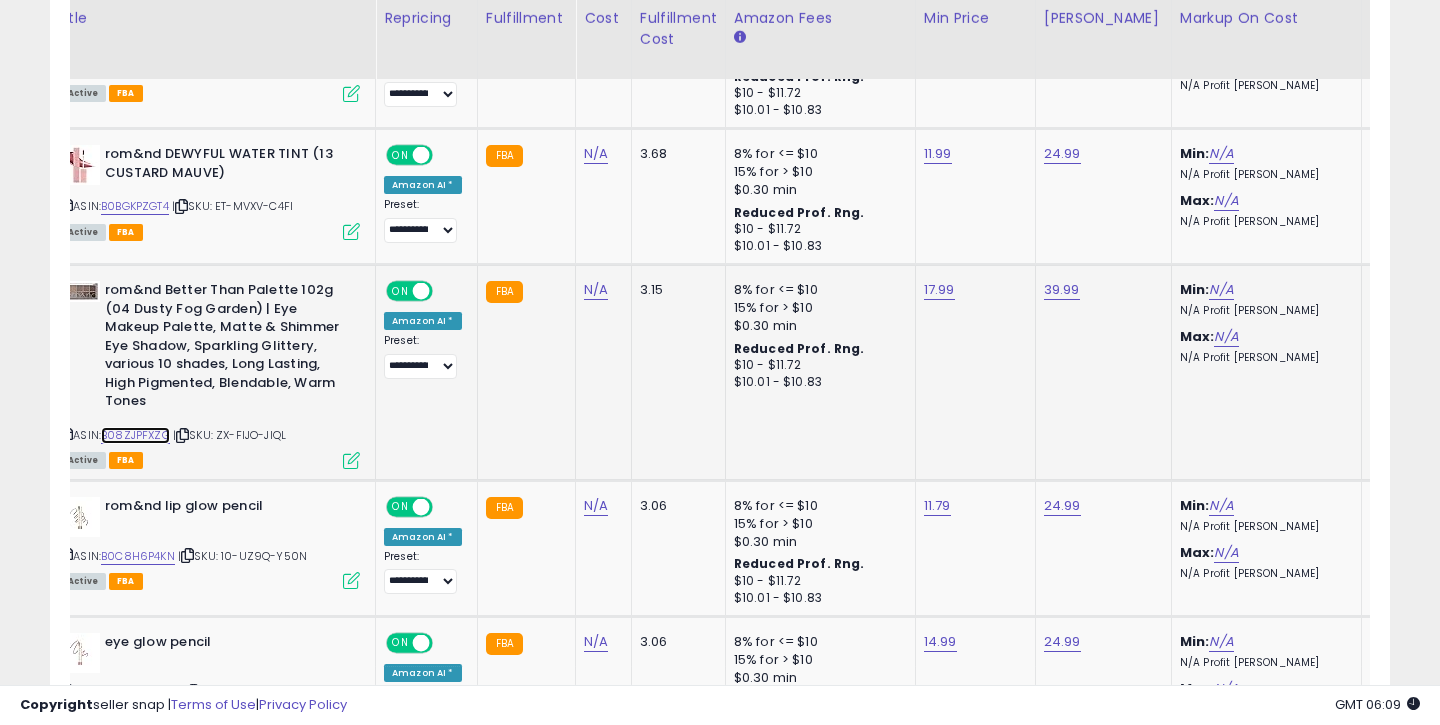 click on "B08ZJPFXZG" at bounding box center (135, 435) 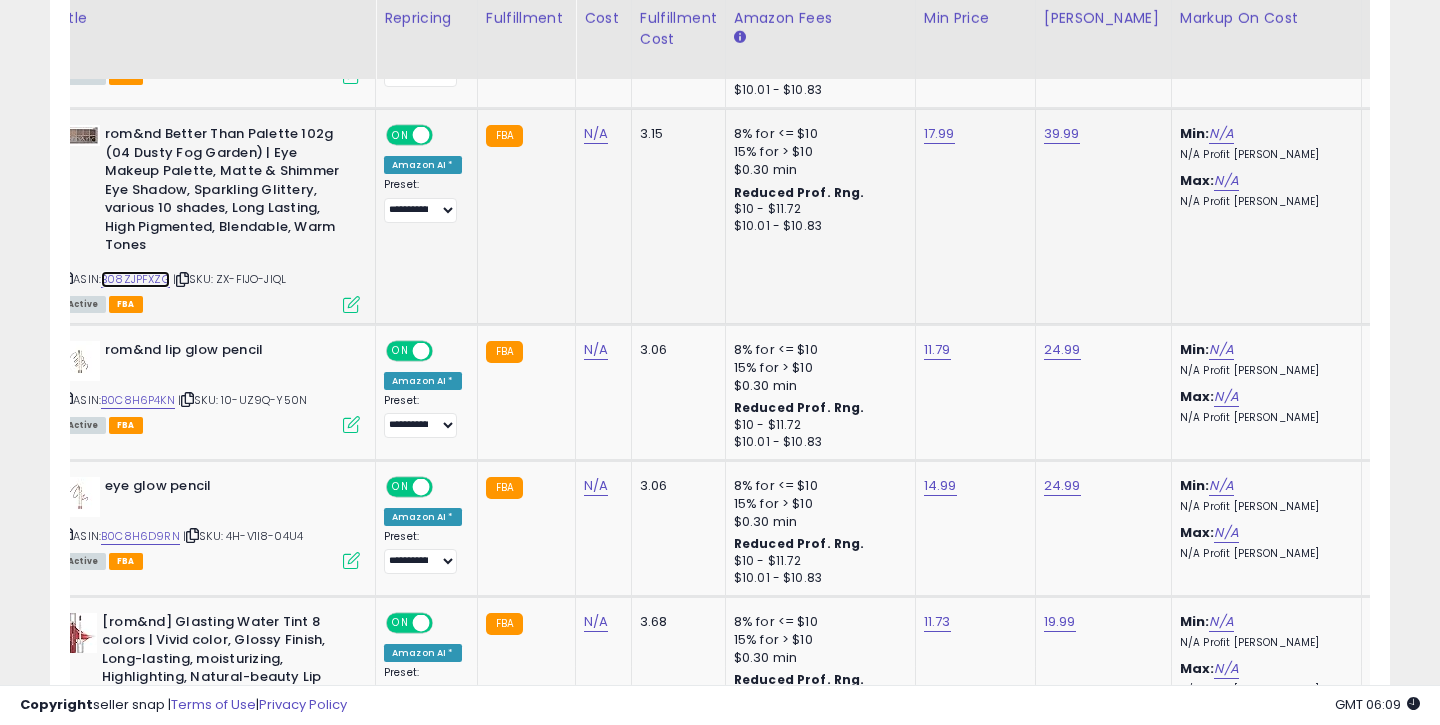 scroll, scrollTop: 1231, scrollLeft: 0, axis: vertical 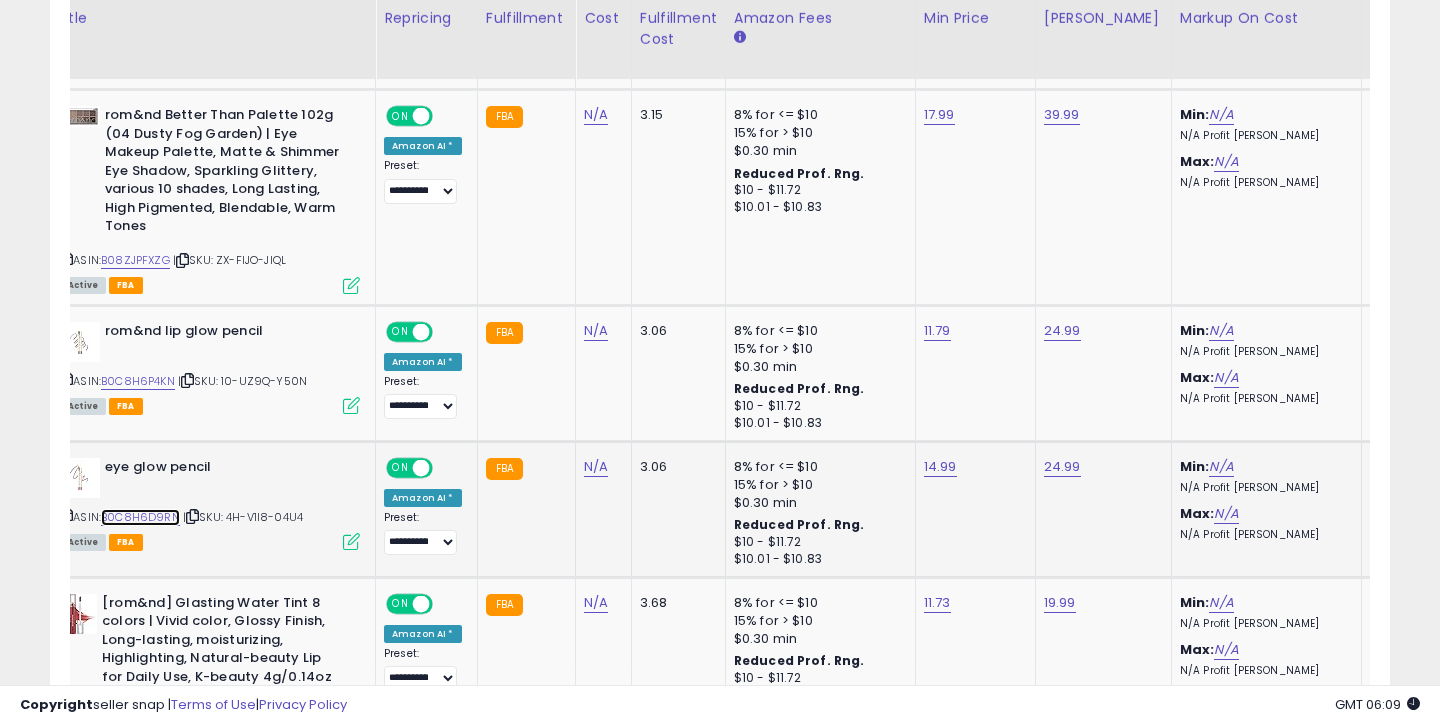 click on "B0C8H6D9RN" at bounding box center (140, 517) 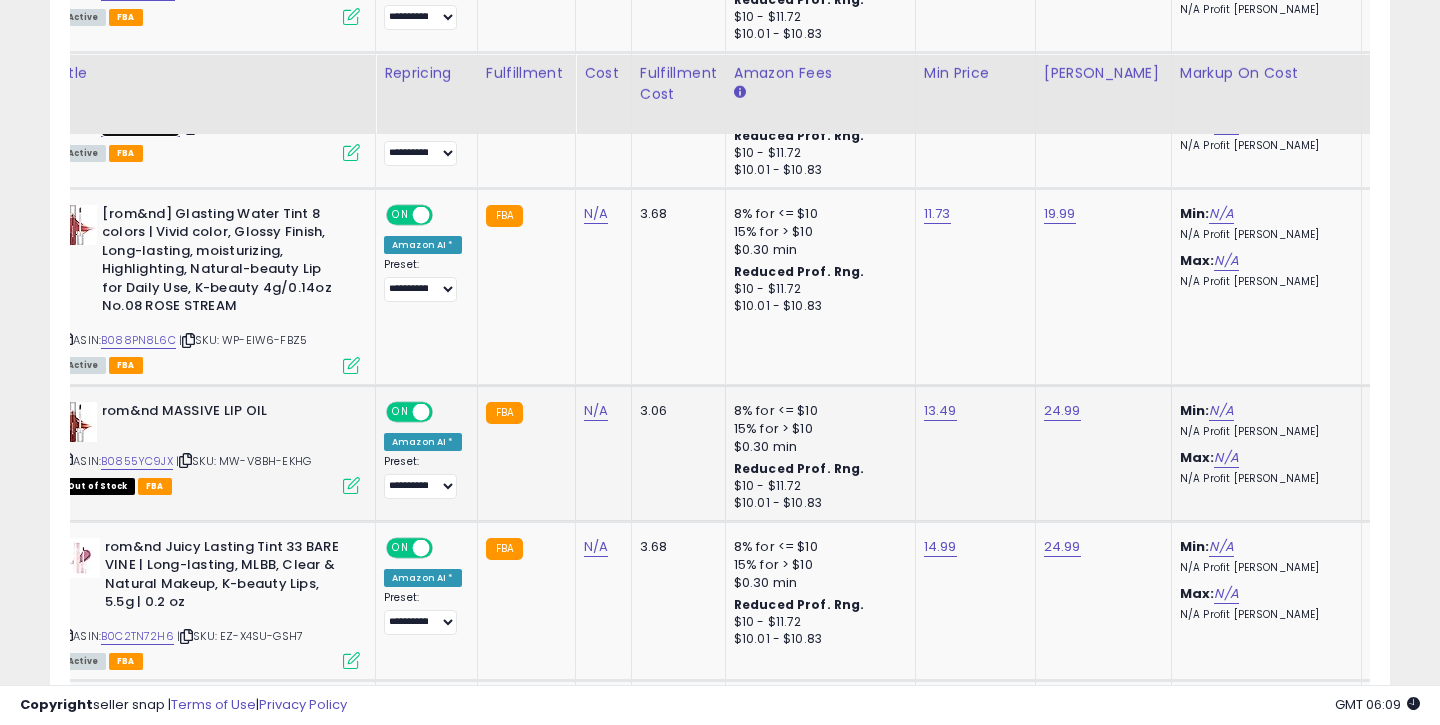 scroll, scrollTop: 1675, scrollLeft: 0, axis: vertical 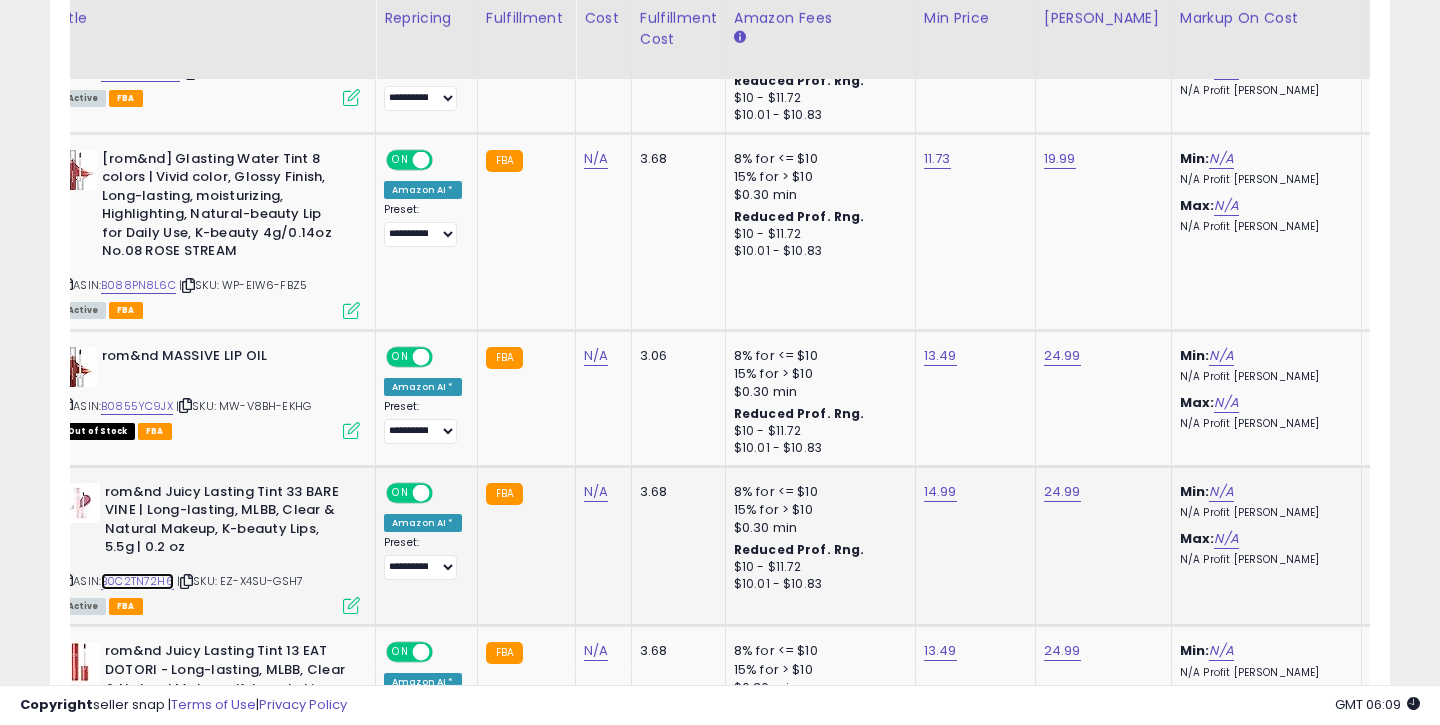 click on "B0C2TN72H6" at bounding box center [137, 581] 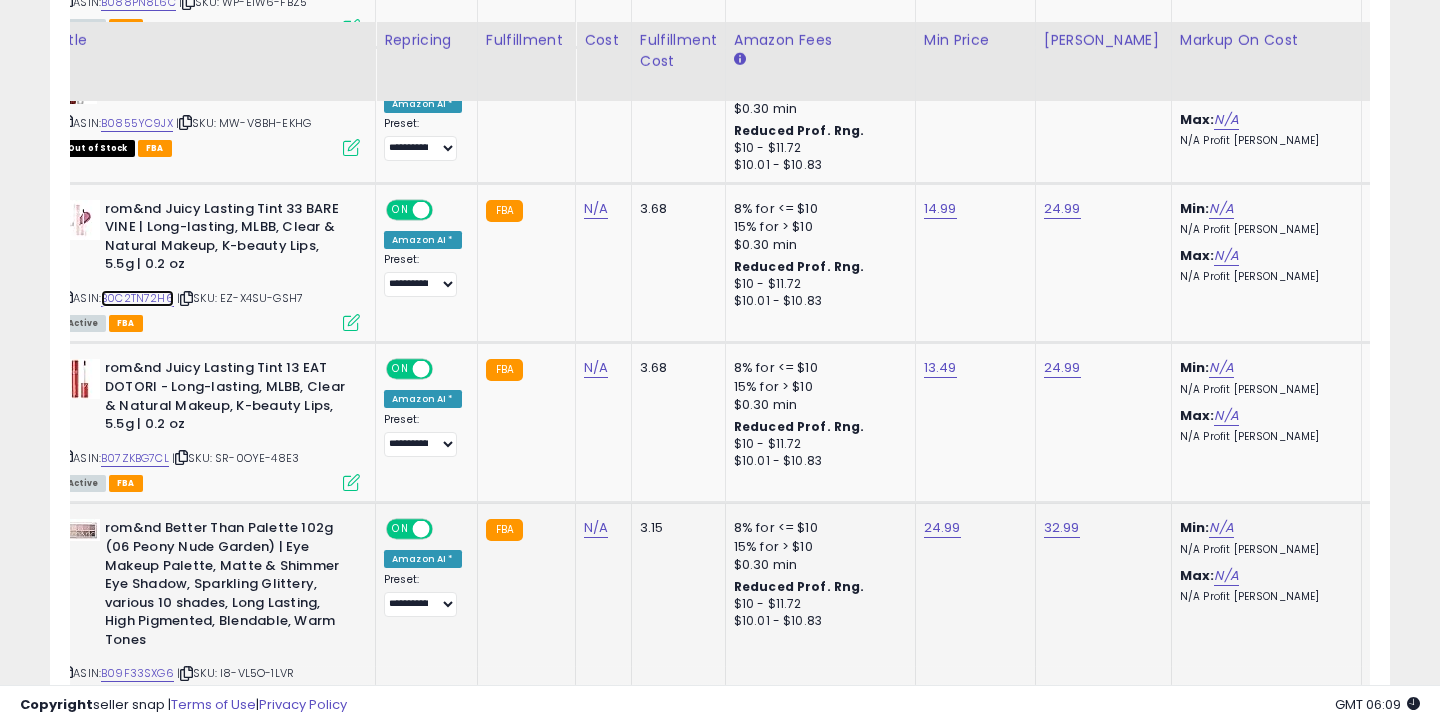 scroll, scrollTop: 1980, scrollLeft: 0, axis: vertical 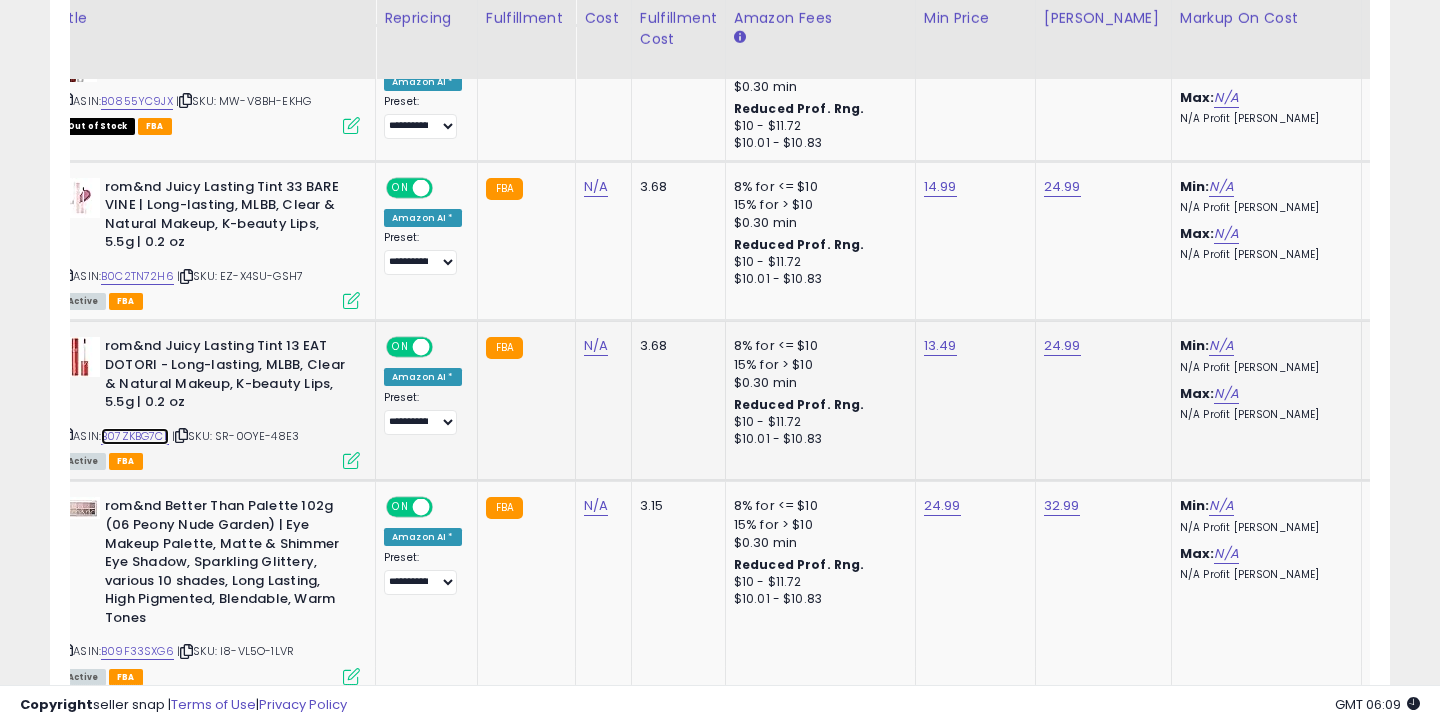 click on "B07ZKBG7CL" at bounding box center [135, 436] 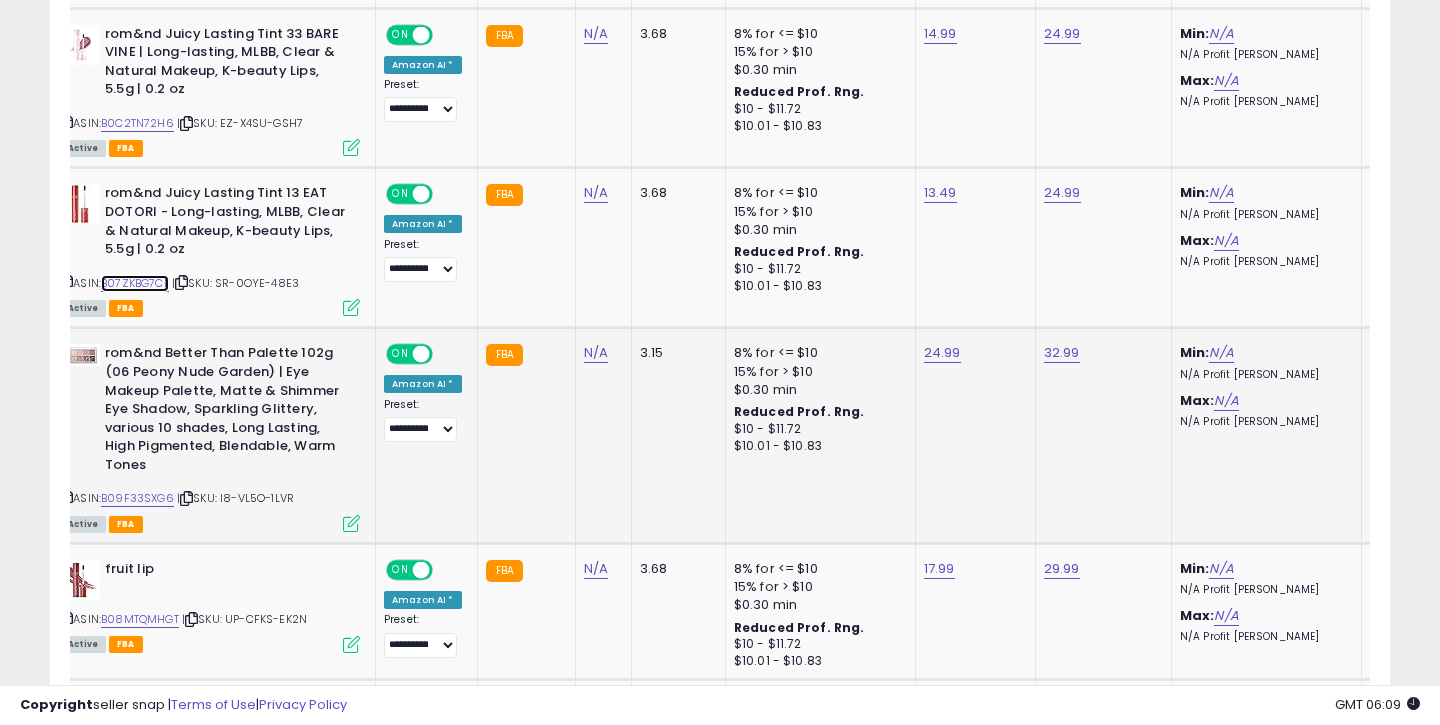scroll, scrollTop: 2149, scrollLeft: 0, axis: vertical 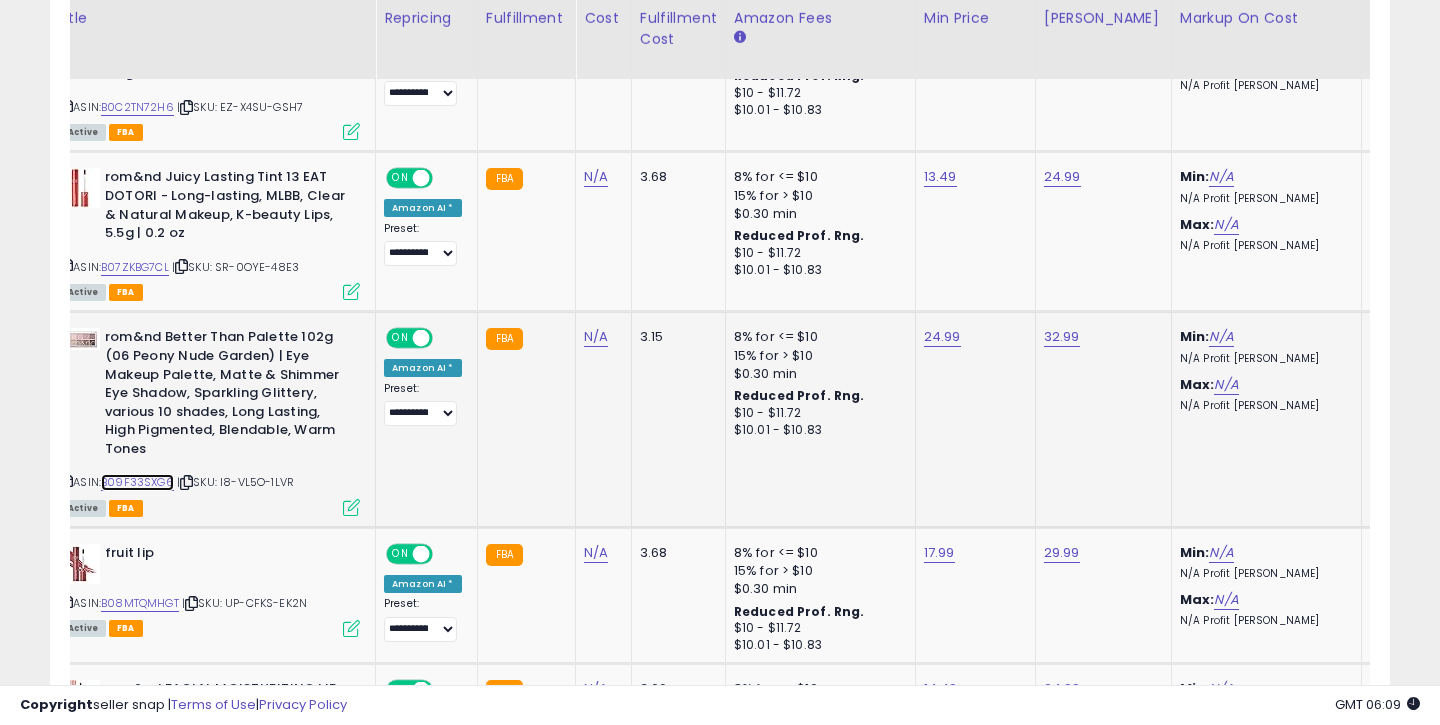 click on "B09F33SXG6" at bounding box center (137, 482) 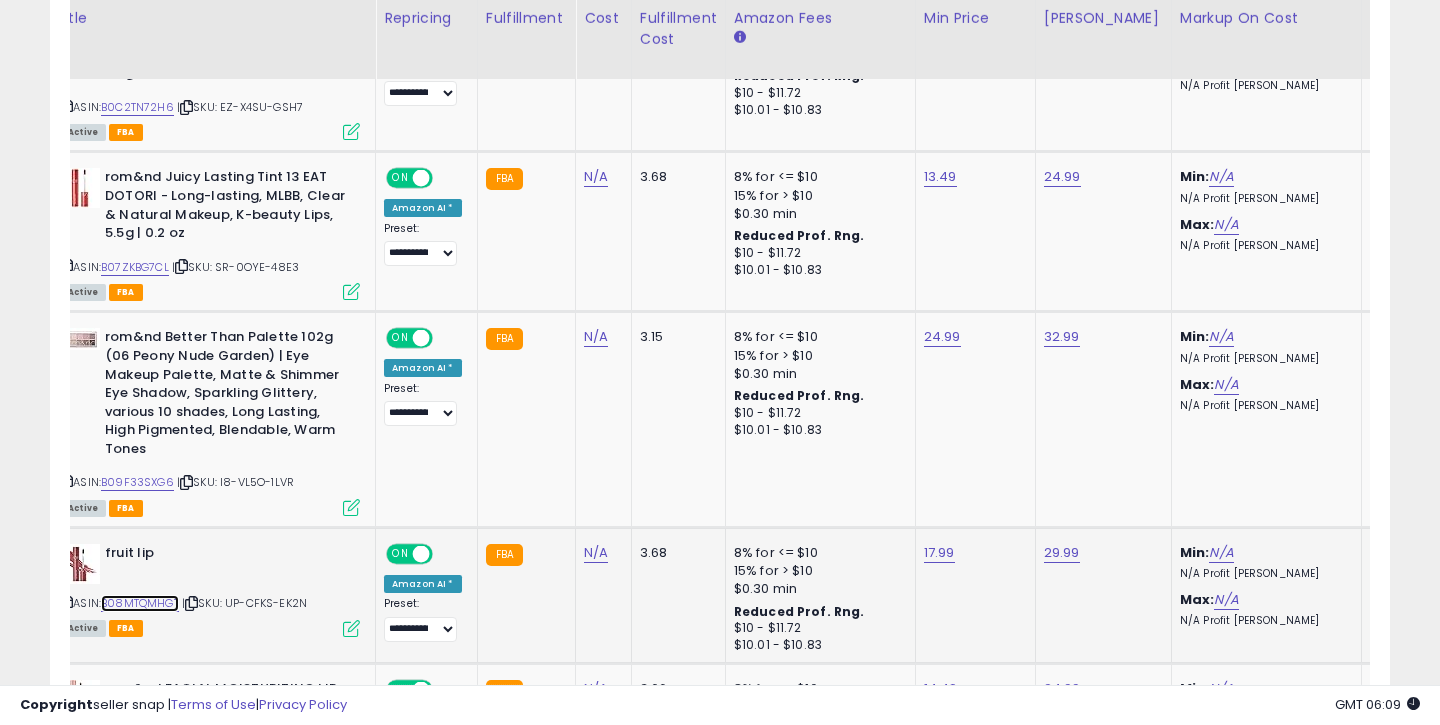 click on "B08MTQMHGT" at bounding box center (140, 603) 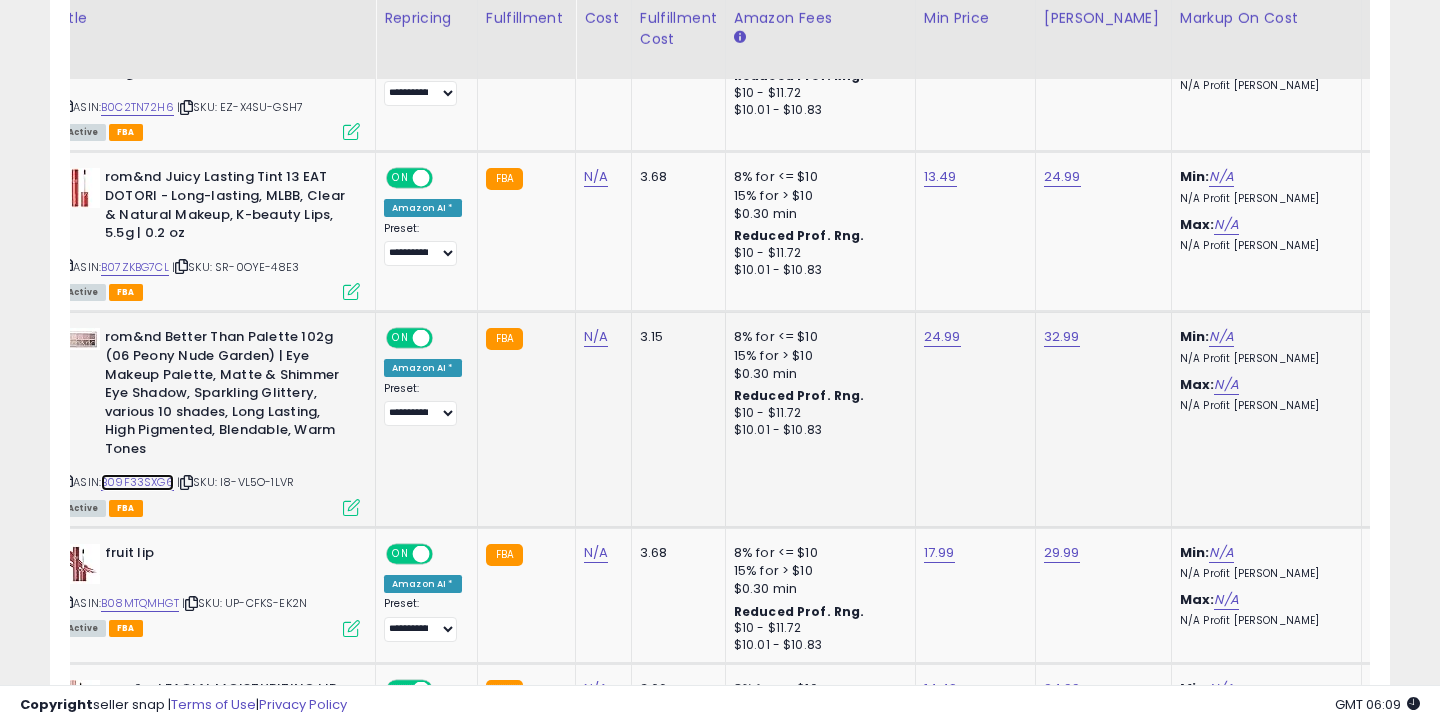 click on "B09F33SXG6" at bounding box center [137, 482] 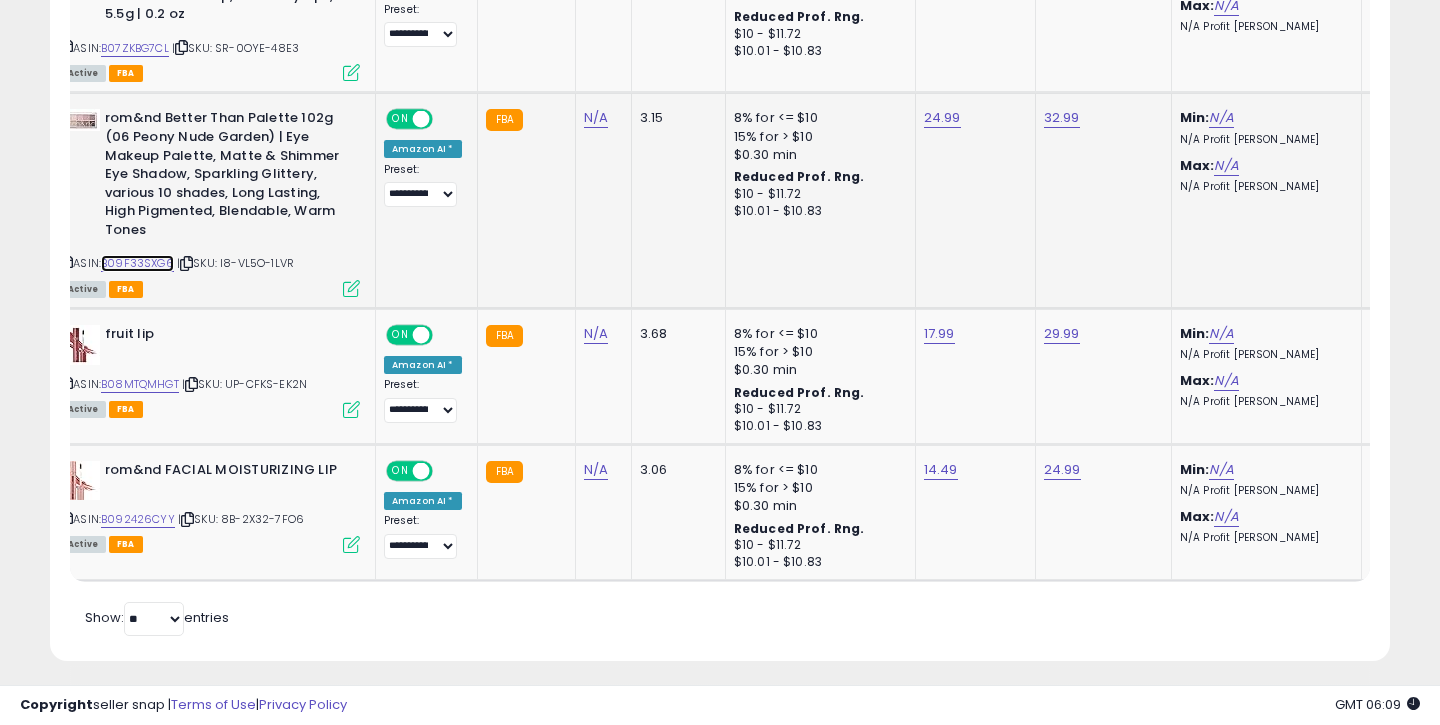 scroll, scrollTop: 2380, scrollLeft: 0, axis: vertical 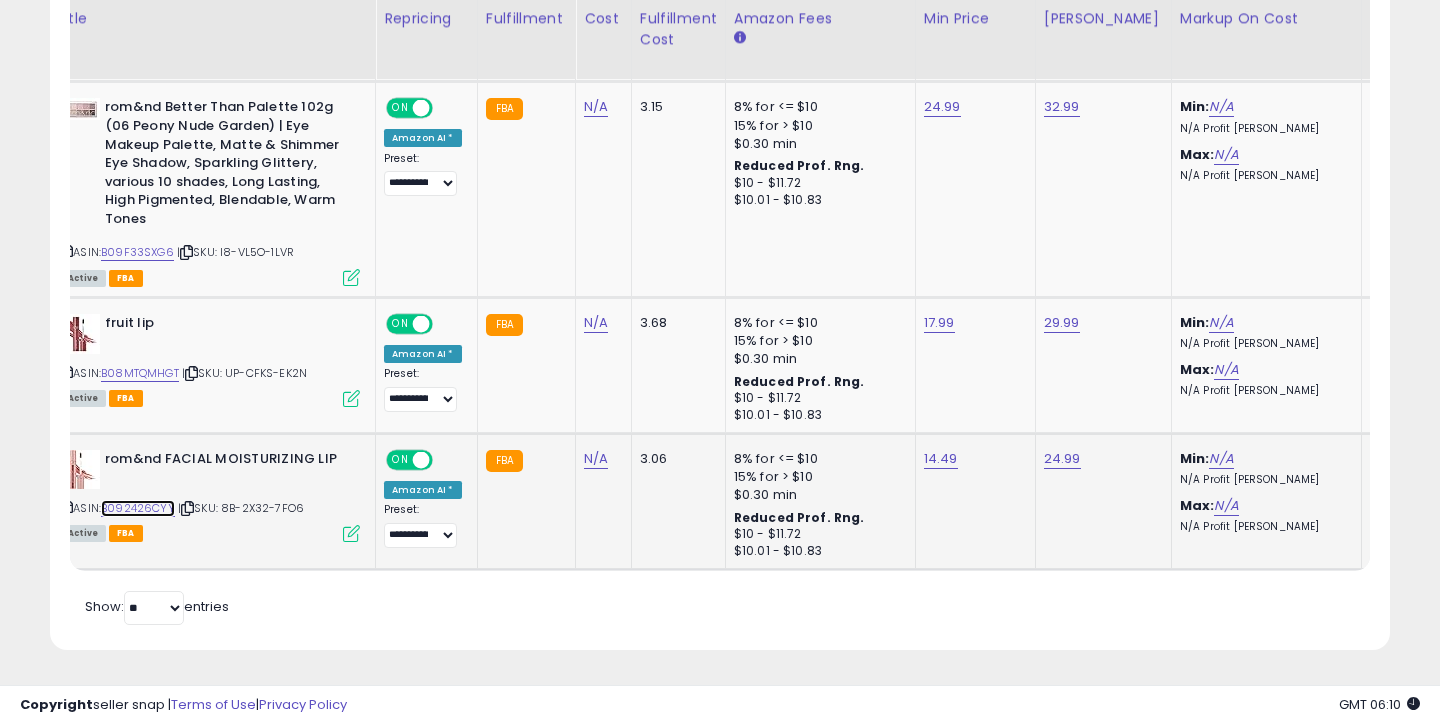 click on "B092426CYY" at bounding box center [138, 508] 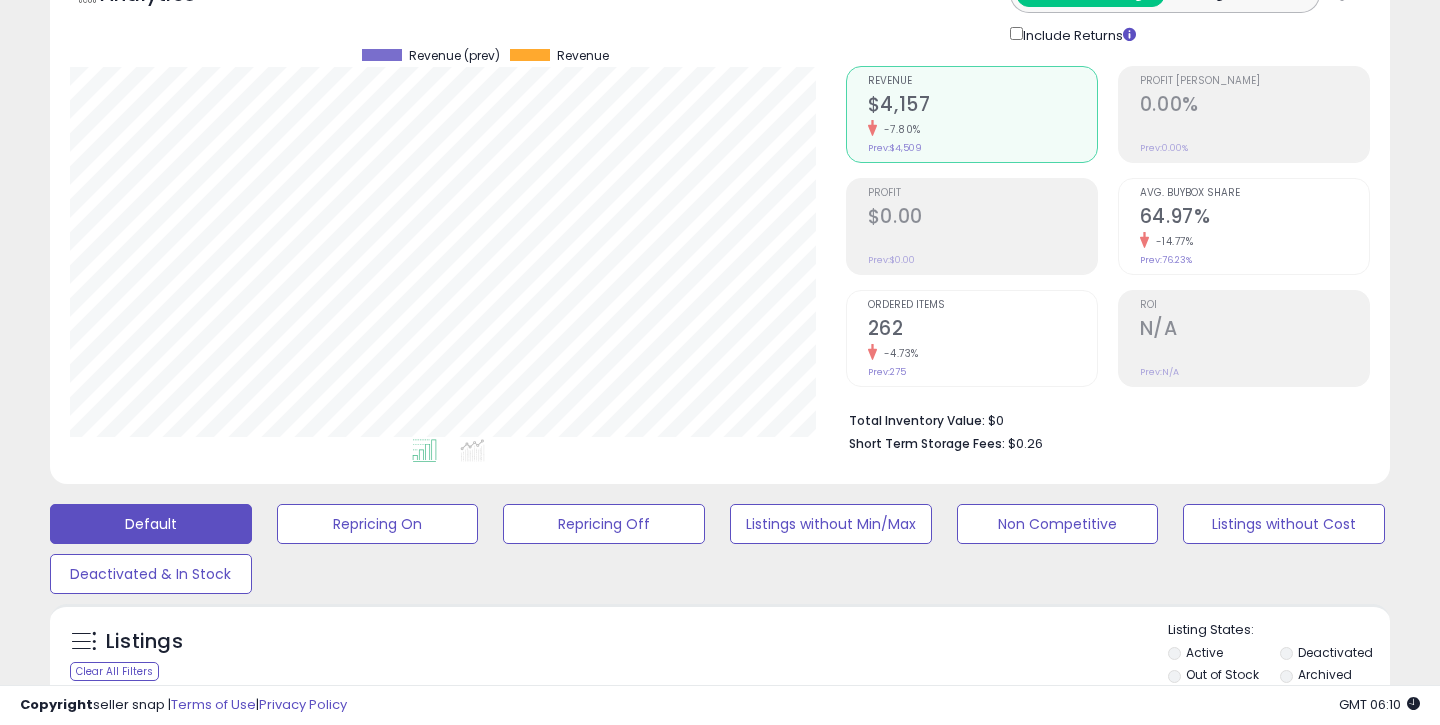 scroll, scrollTop: 338, scrollLeft: 0, axis: vertical 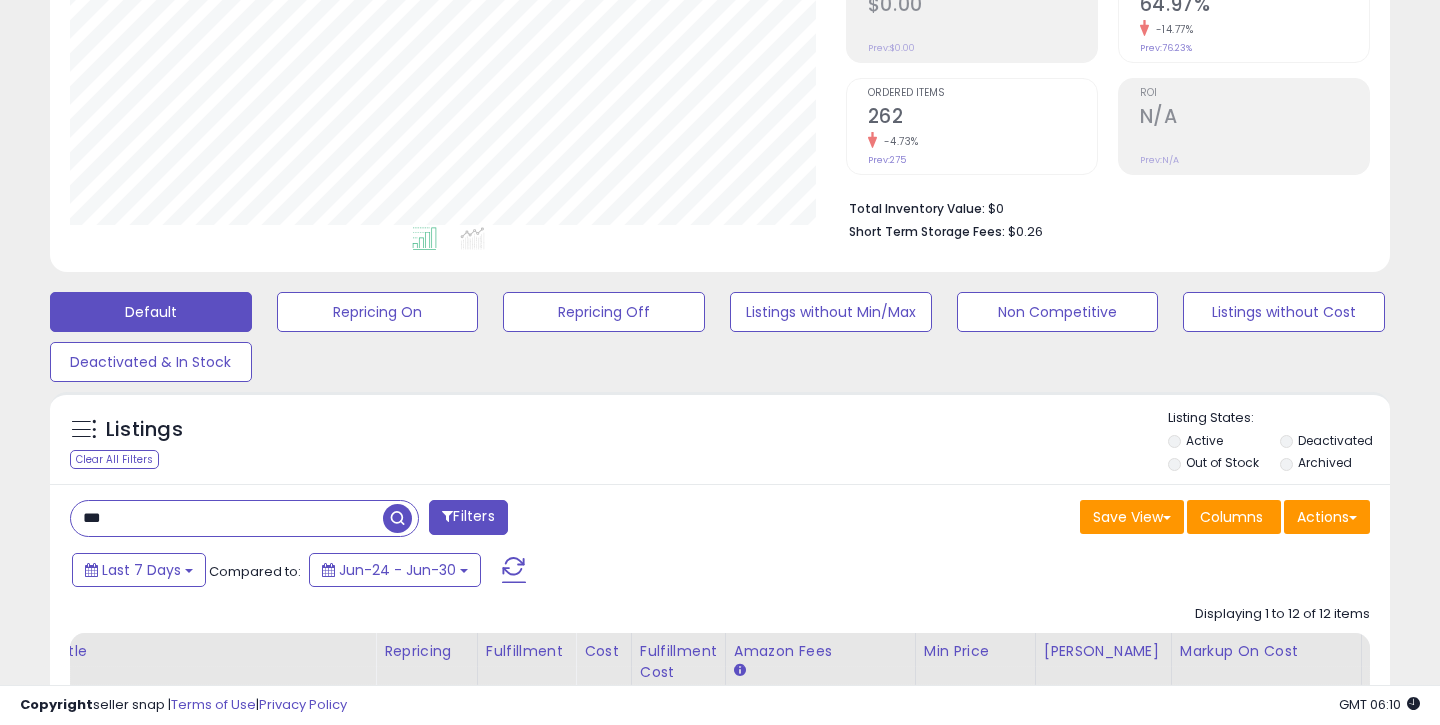 click on "***" at bounding box center [227, 518] 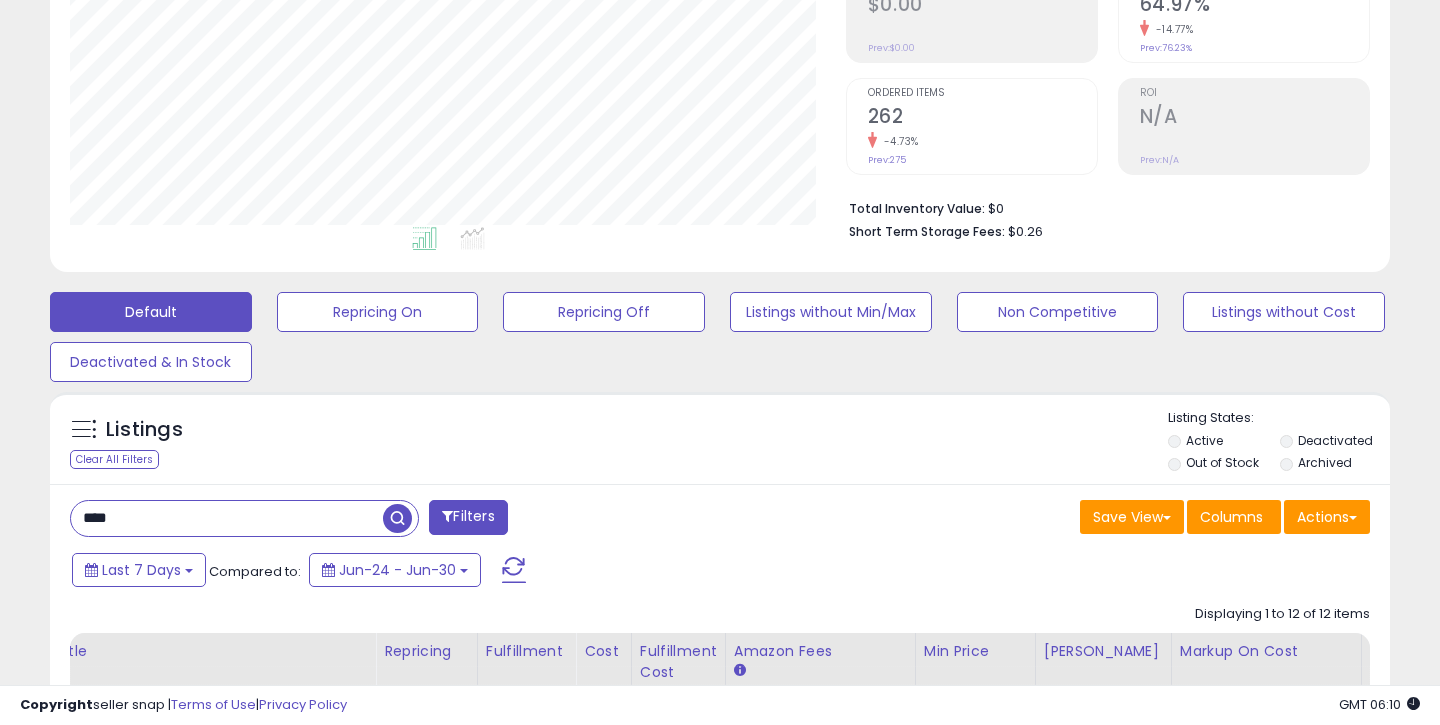 type on "****" 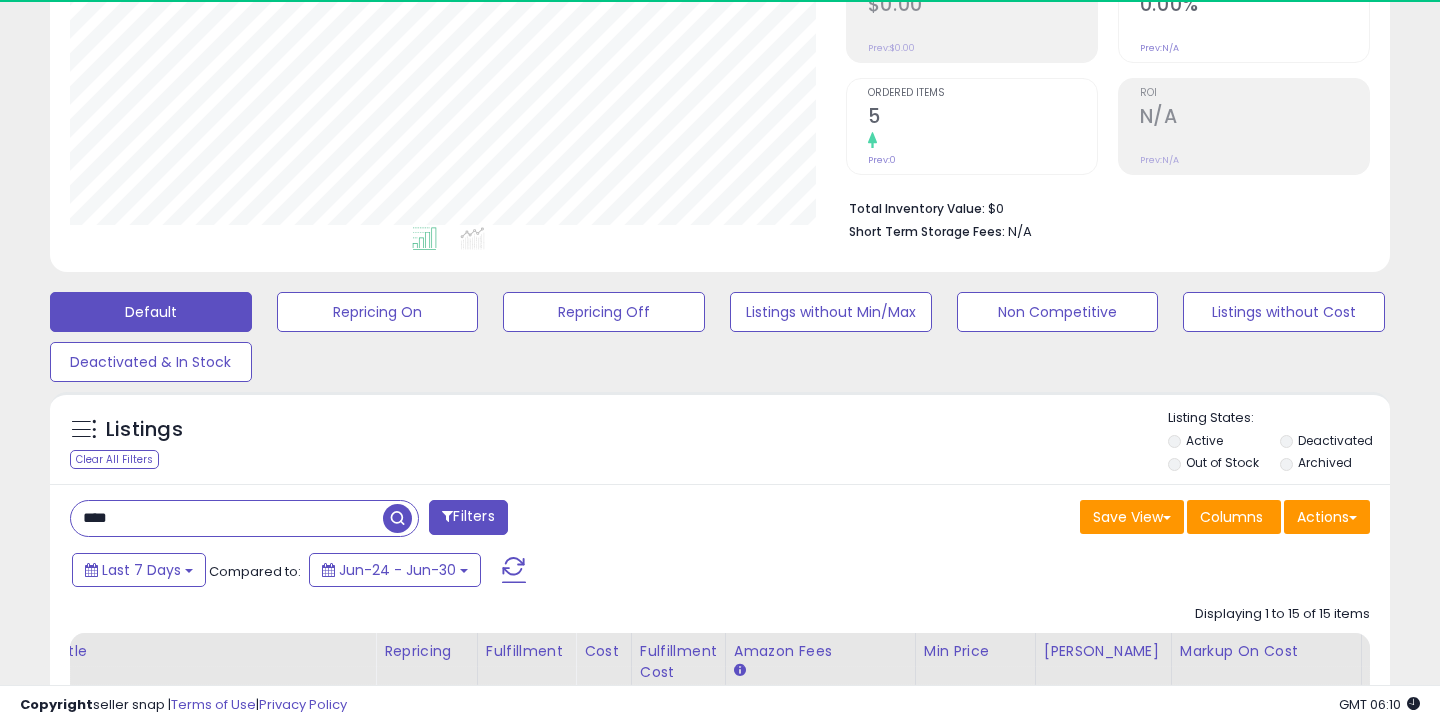 scroll, scrollTop: 999590, scrollLeft: 999224, axis: both 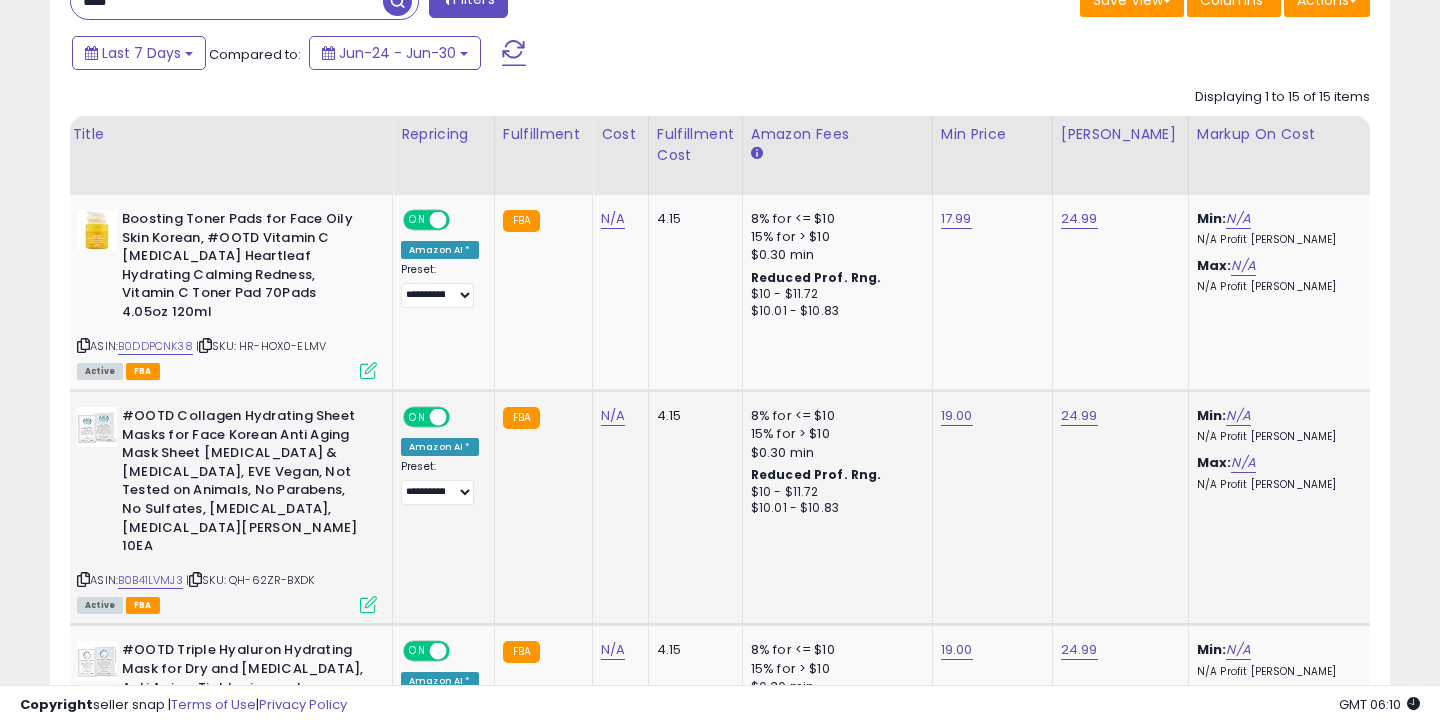 click on "ON" at bounding box center [417, 417] 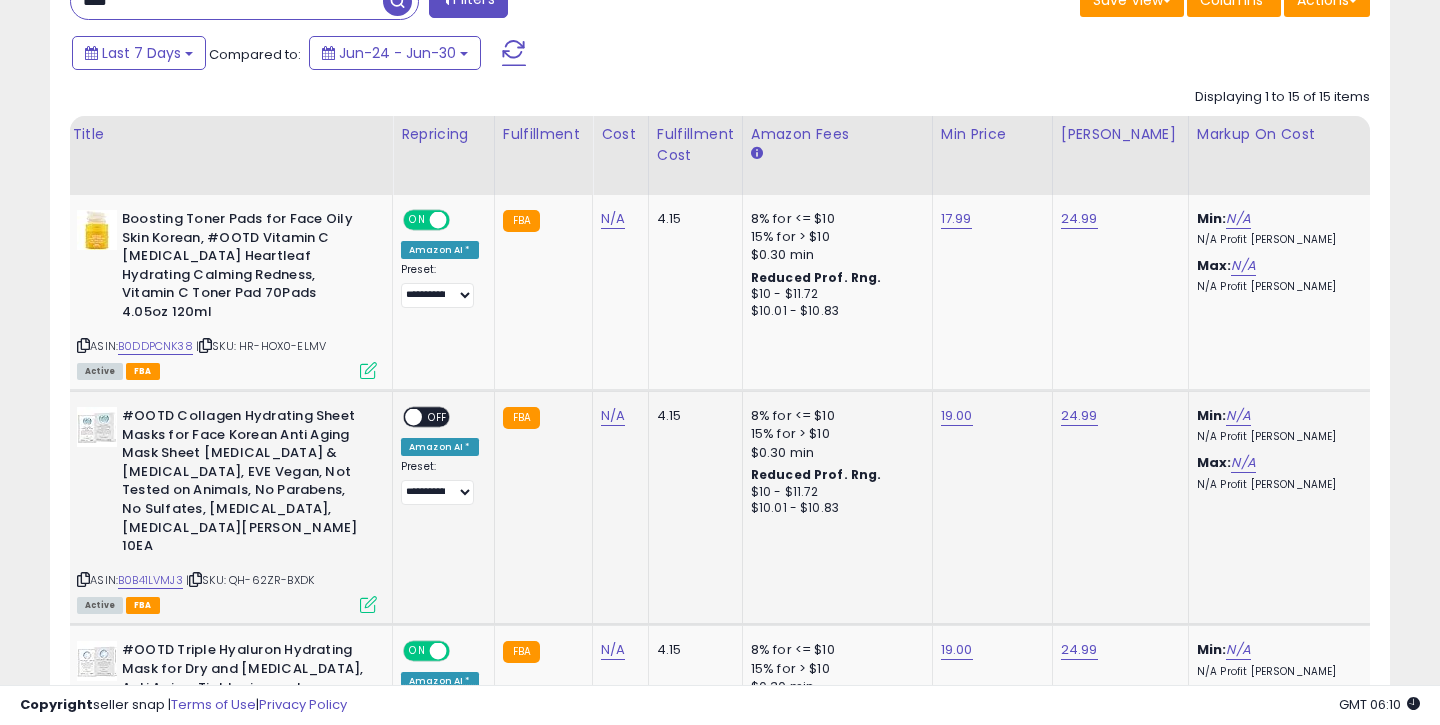 scroll, scrollTop: 0, scrollLeft: 76, axis: horizontal 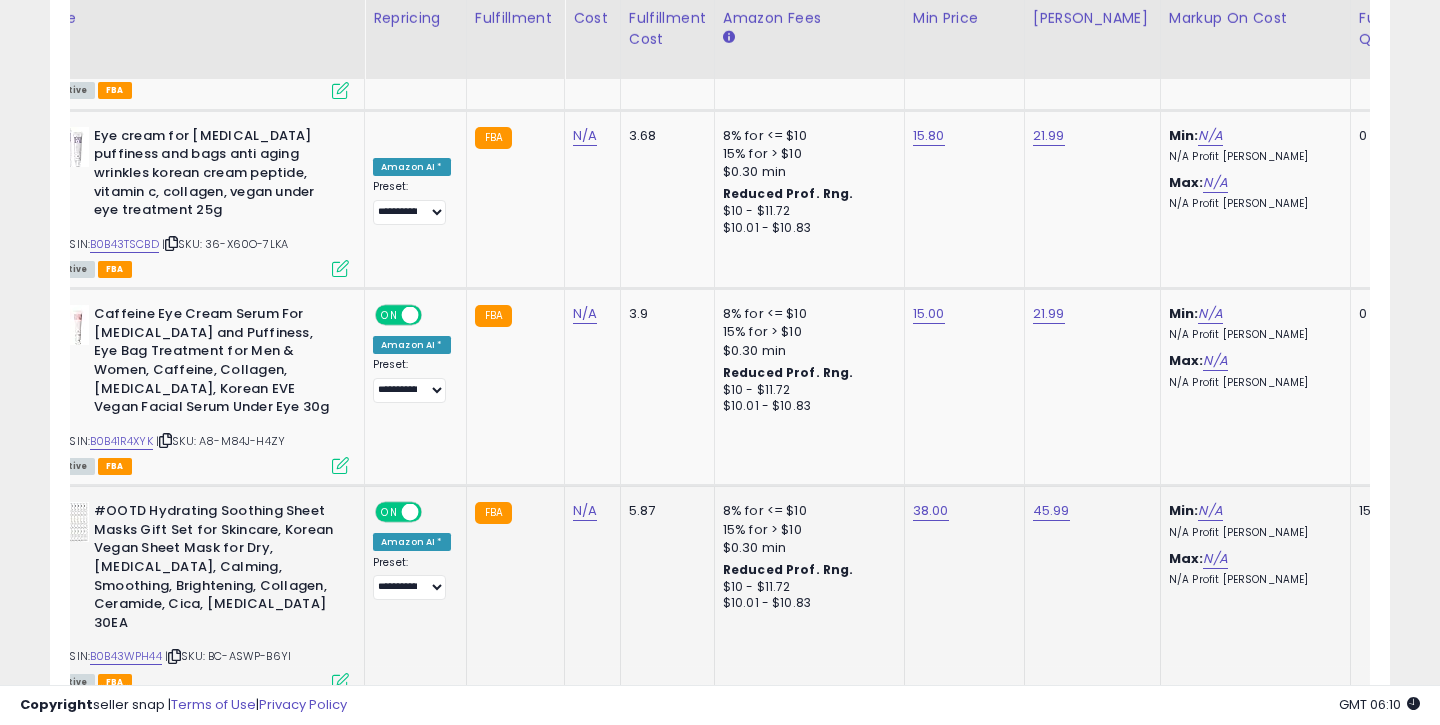 click on "ON" at bounding box center [389, 512] 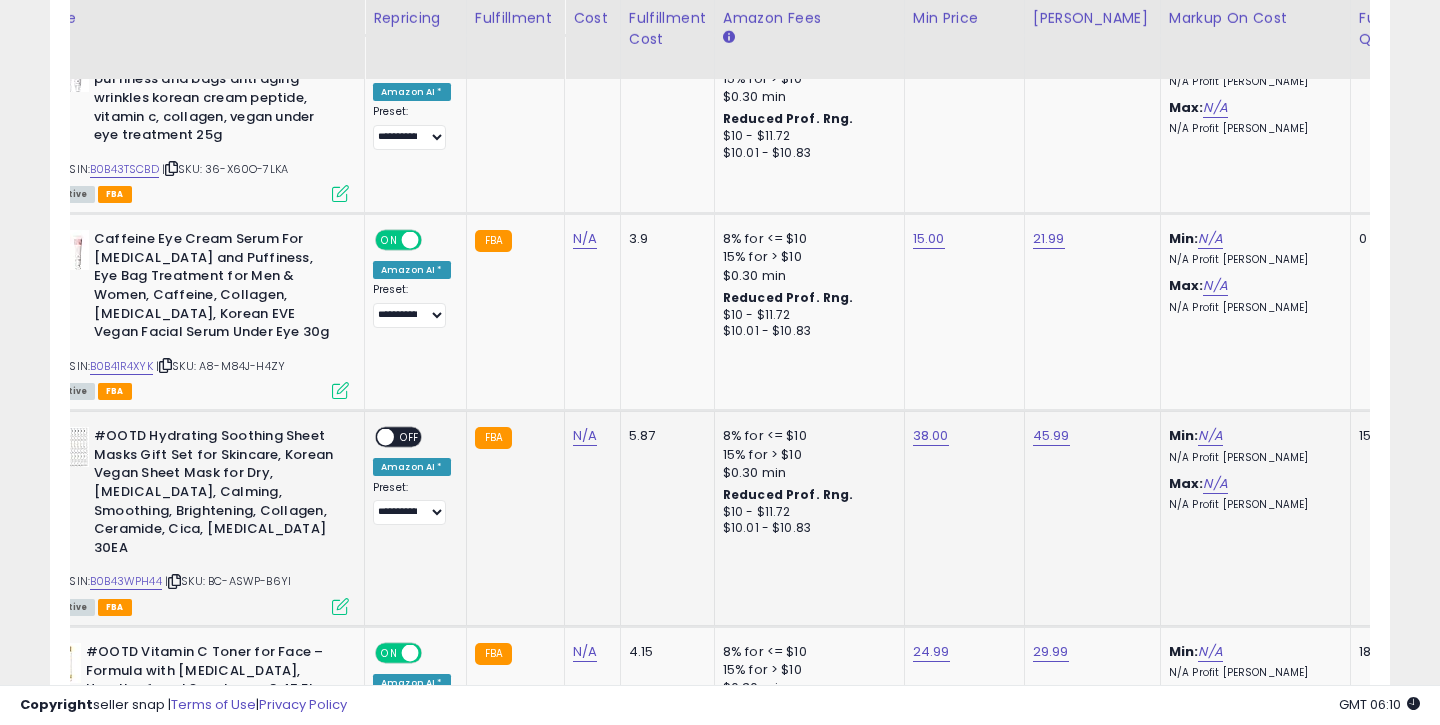 scroll, scrollTop: 3184, scrollLeft: 0, axis: vertical 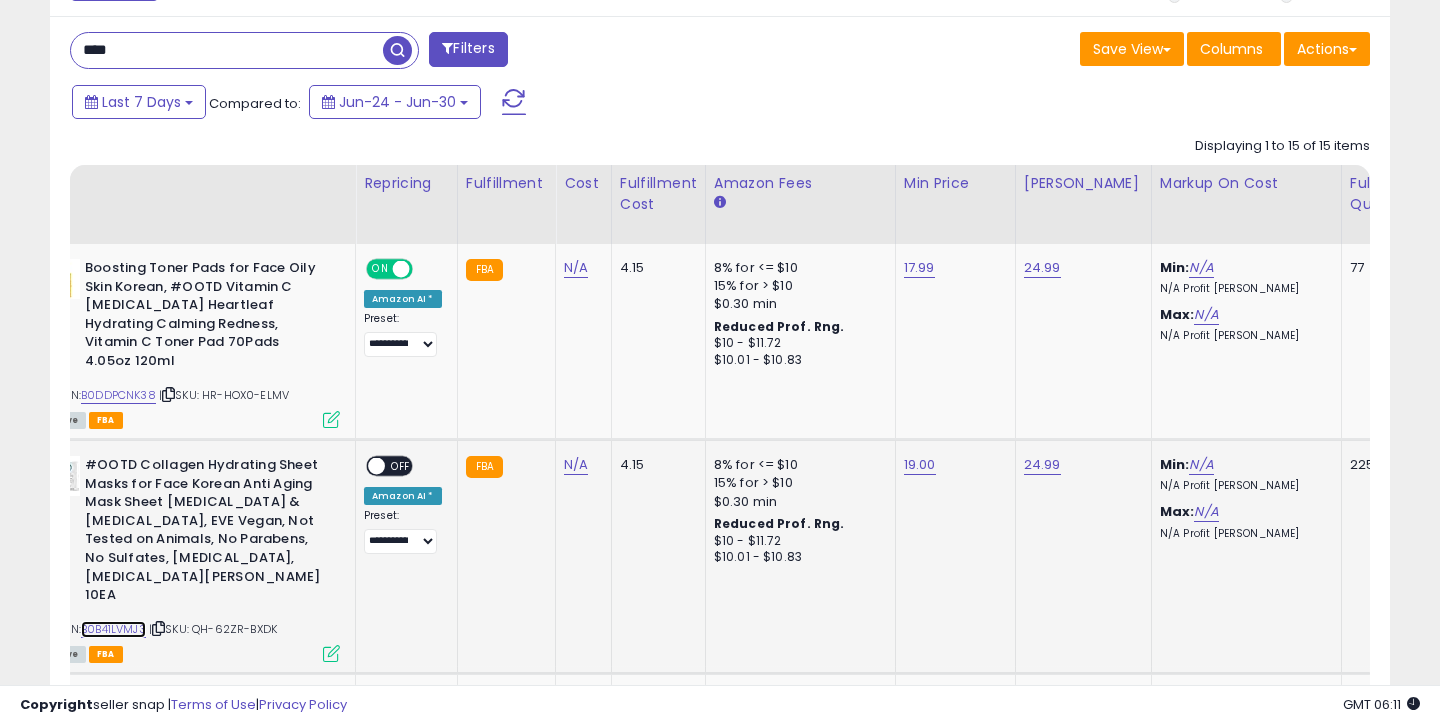 click on "B0B41LVMJ3" at bounding box center (113, 629) 